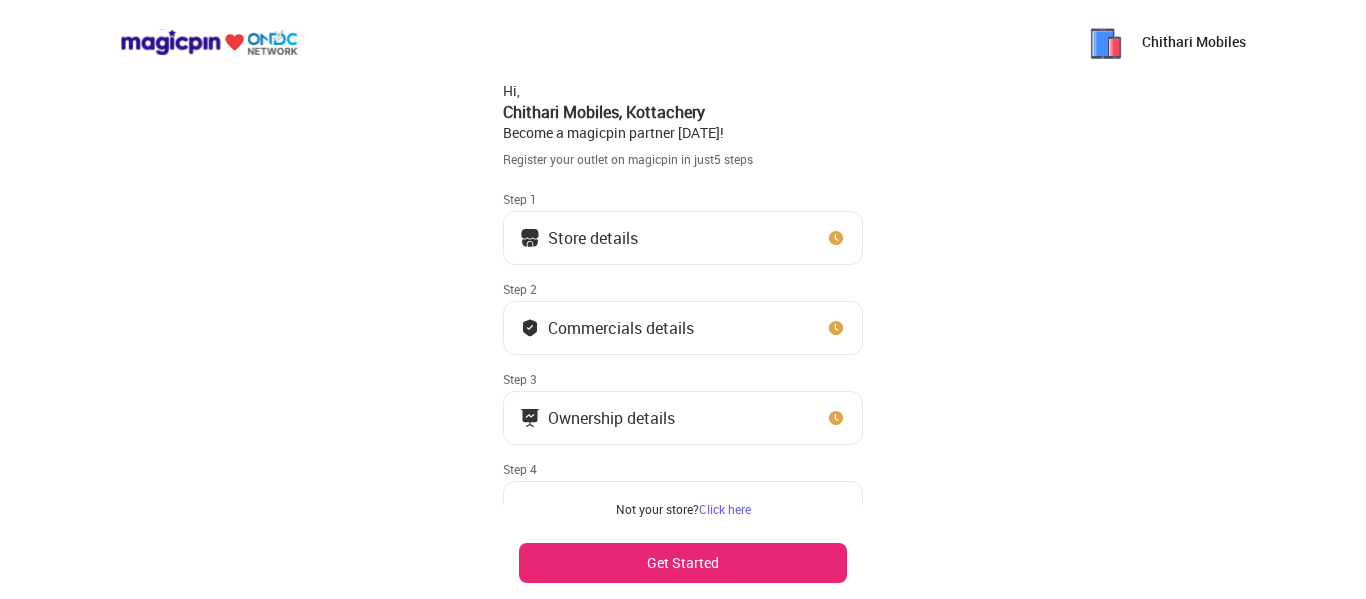 scroll, scrollTop: 0, scrollLeft: 0, axis: both 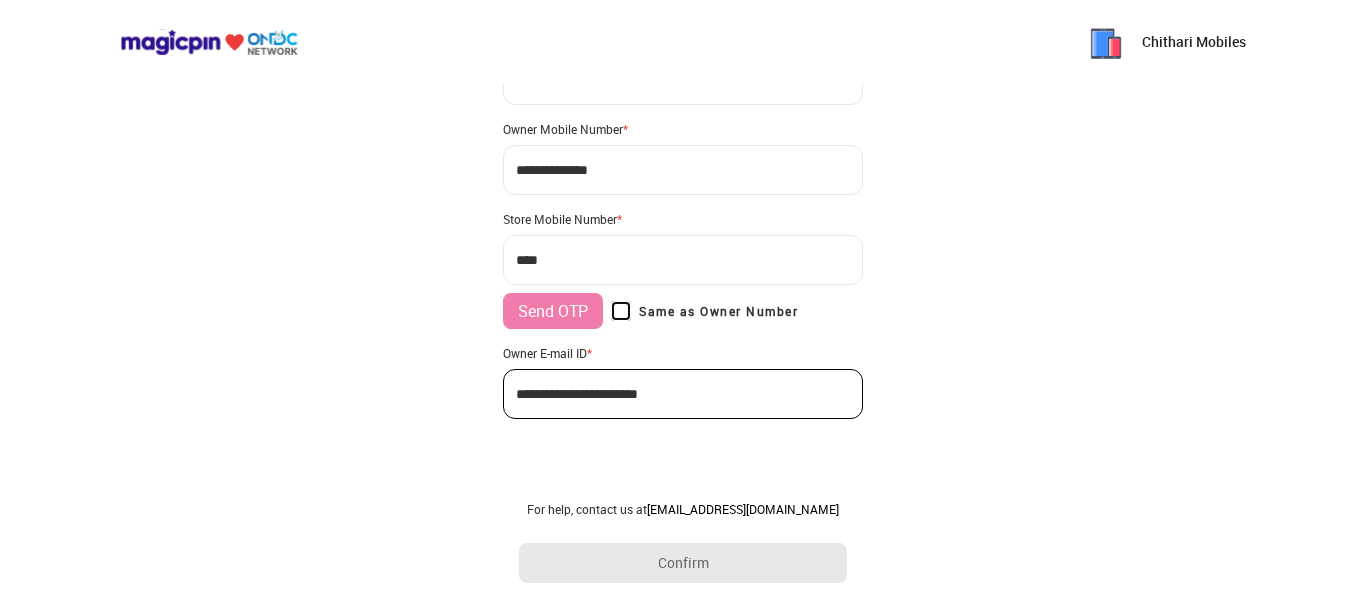 type on "**********" 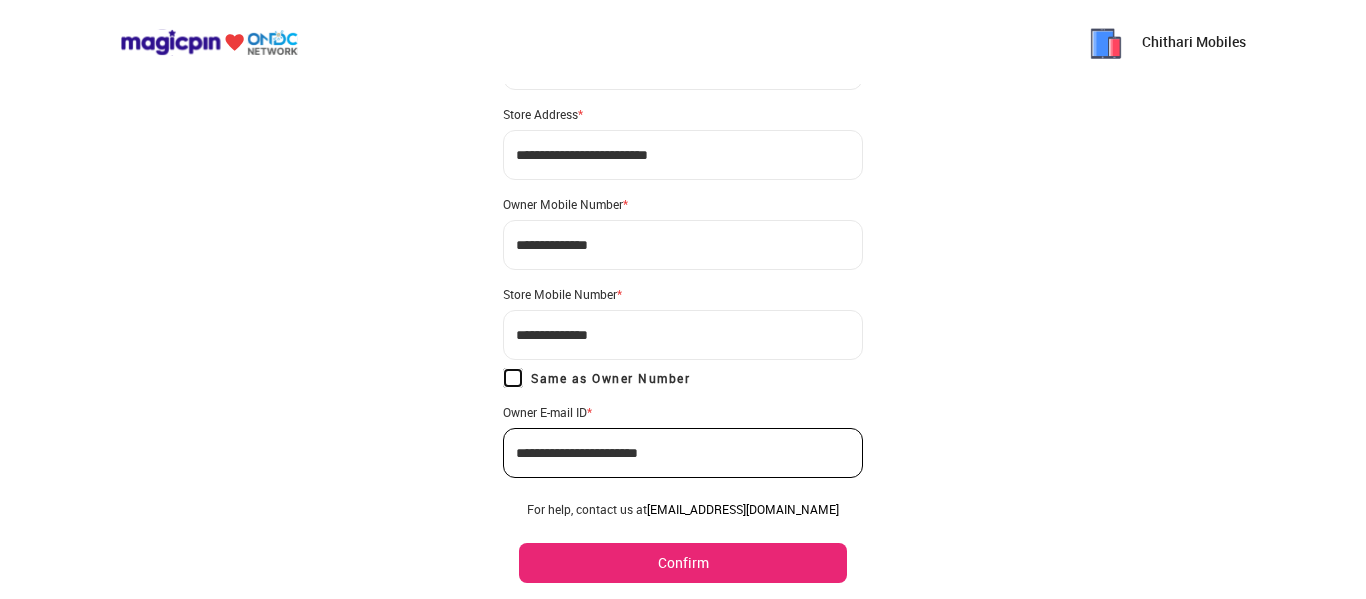scroll, scrollTop: 180, scrollLeft: 0, axis: vertical 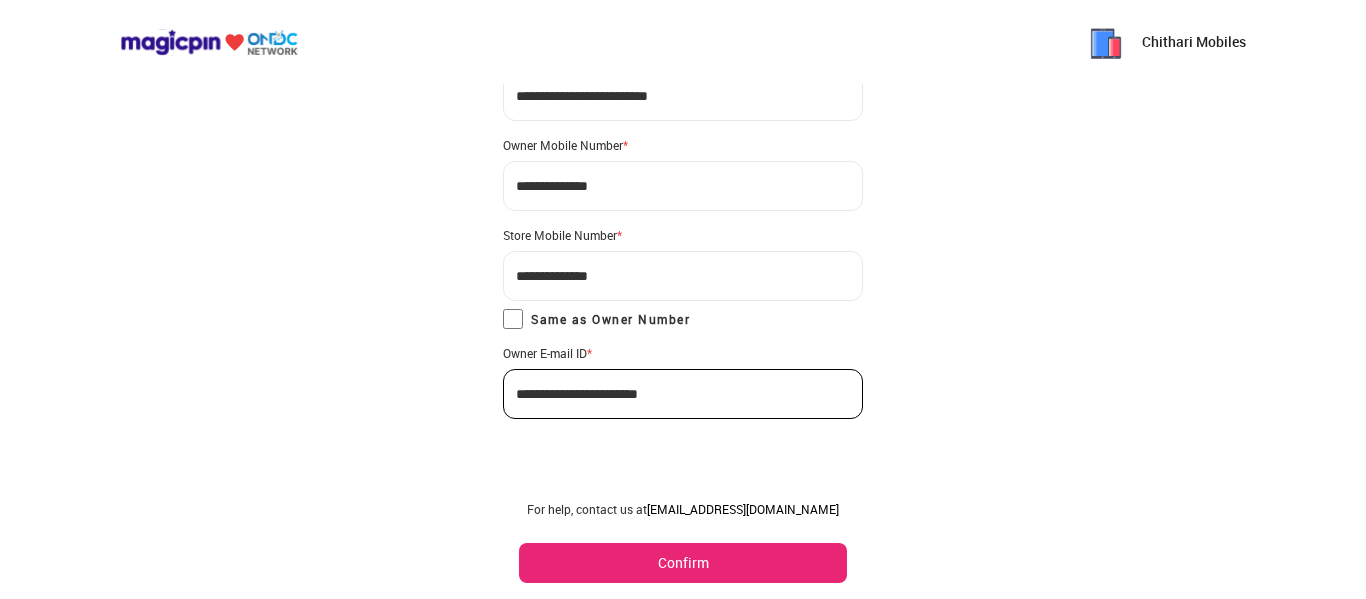 click on "Confirm" at bounding box center [683, 563] 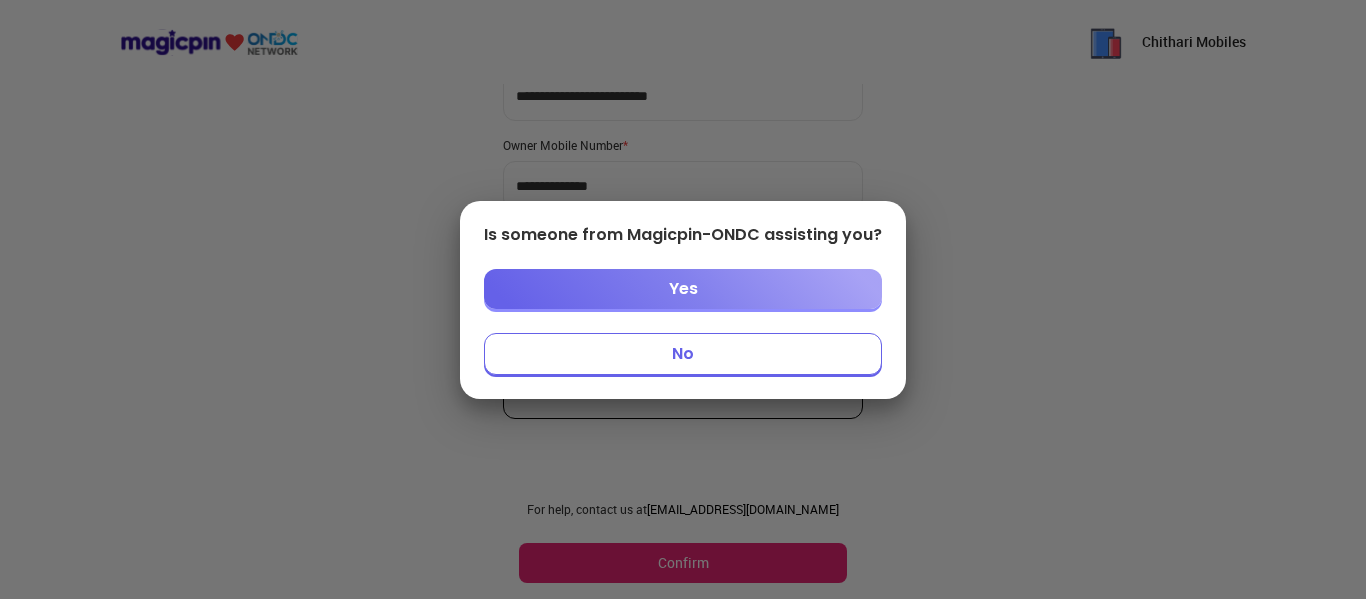 click on "No" at bounding box center [683, 354] 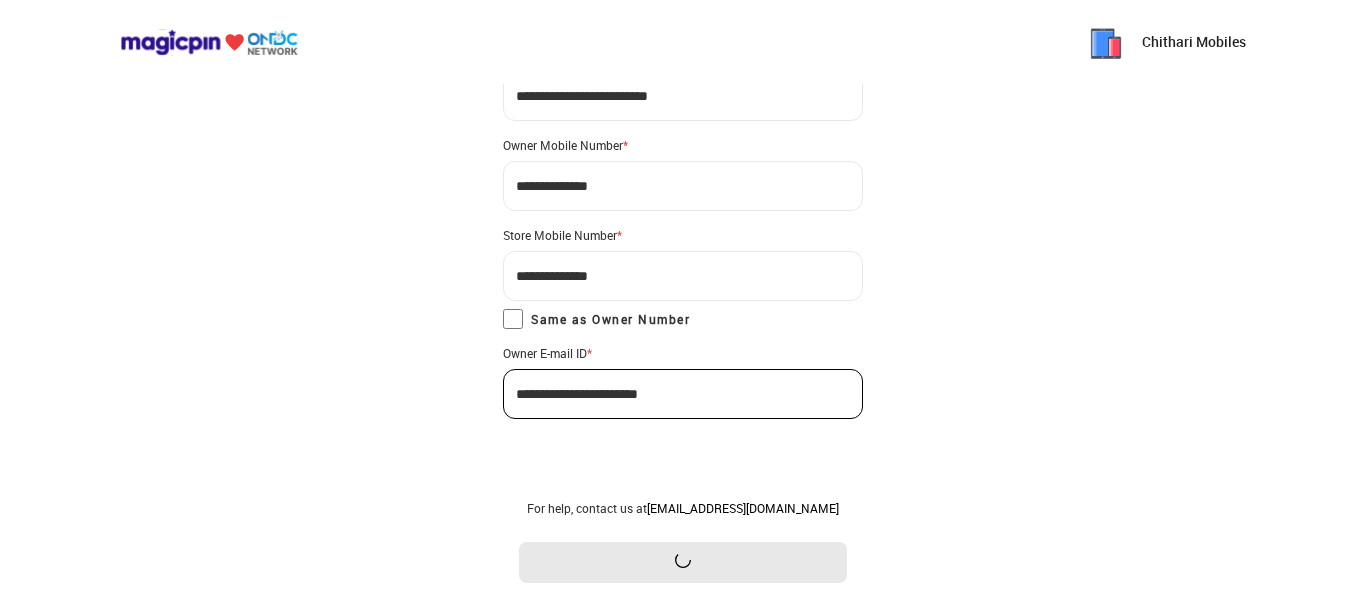 scroll, scrollTop: 0, scrollLeft: 0, axis: both 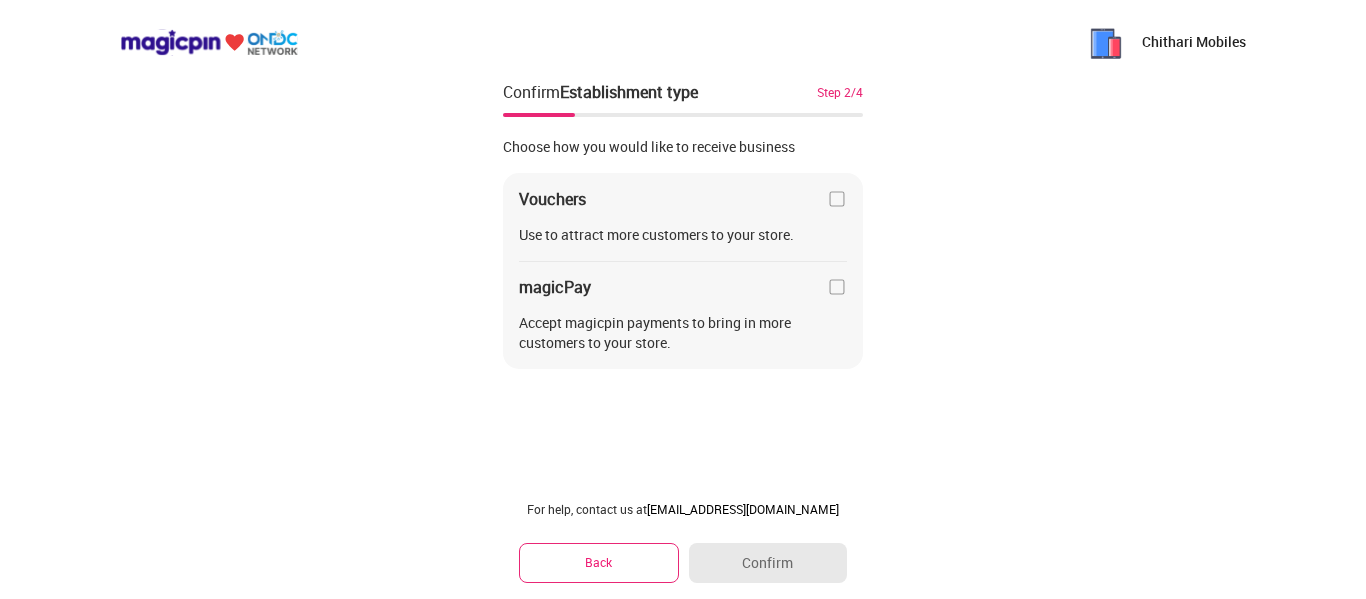click at bounding box center [837, 287] 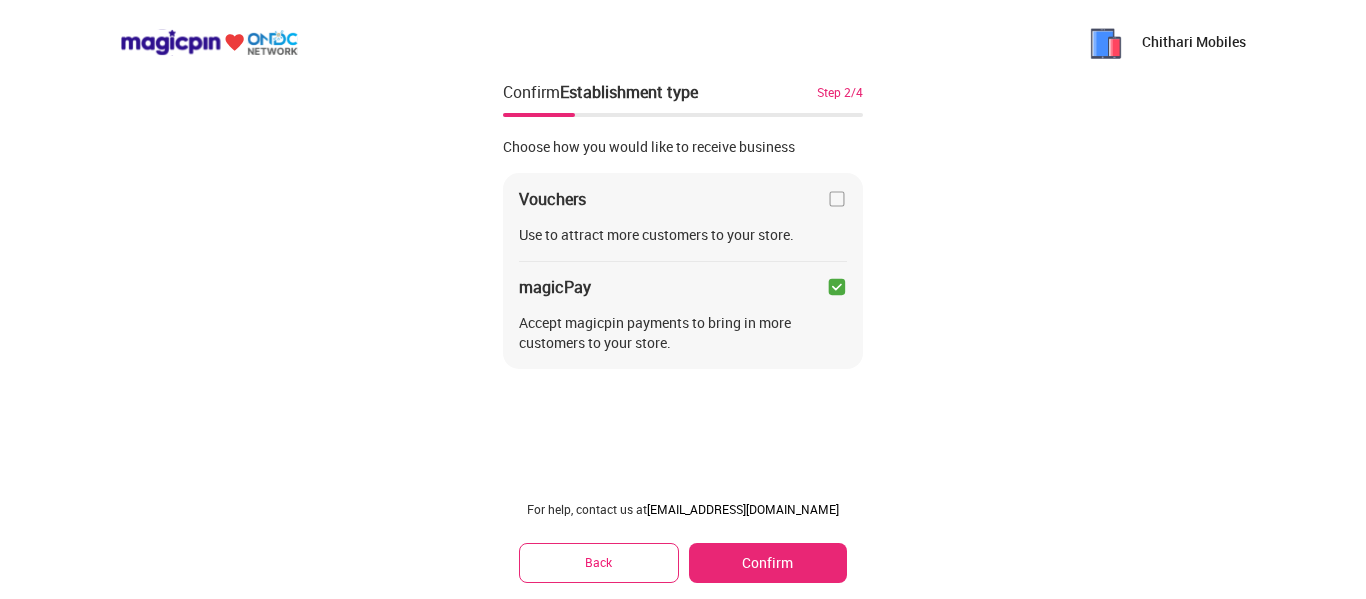 click at bounding box center [837, 199] 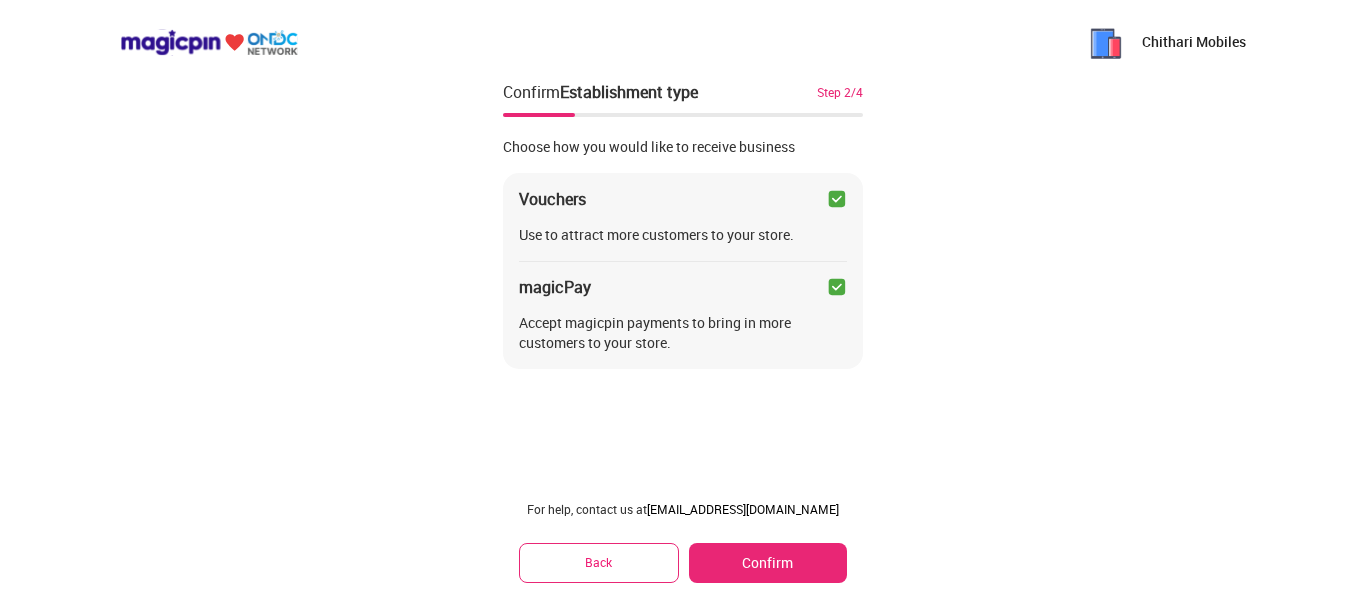click on "Confirm" at bounding box center [768, 563] 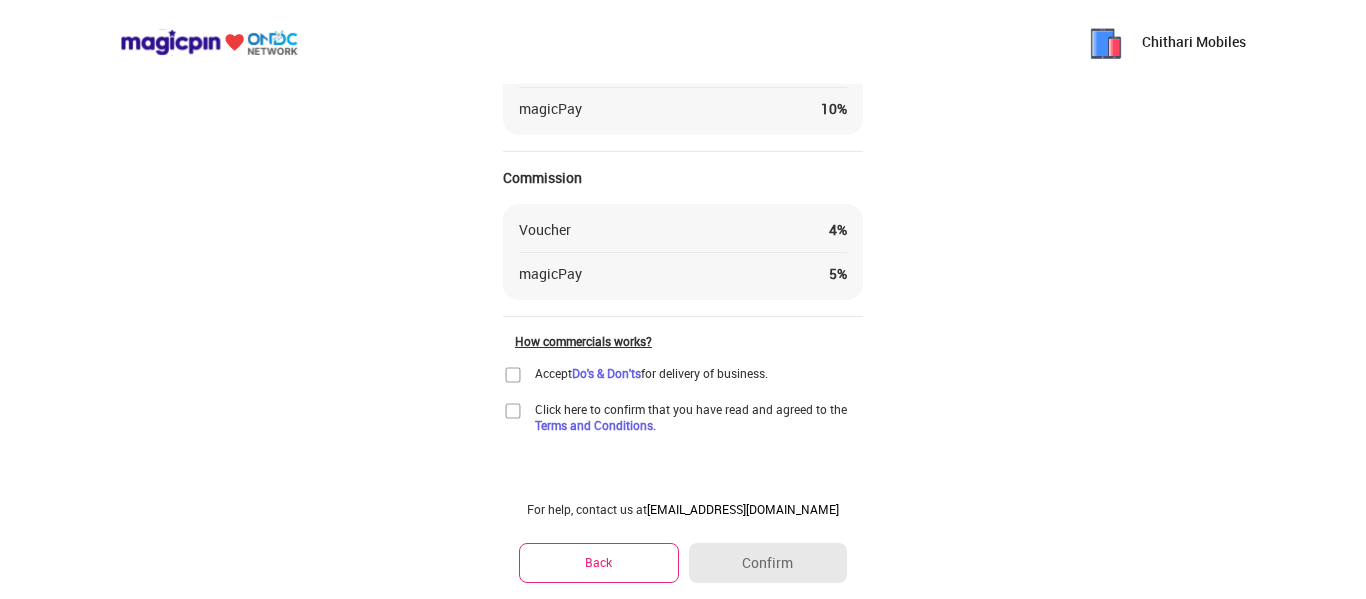 scroll, scrollTop: 184, scrollLeft: 0, axis: vertical 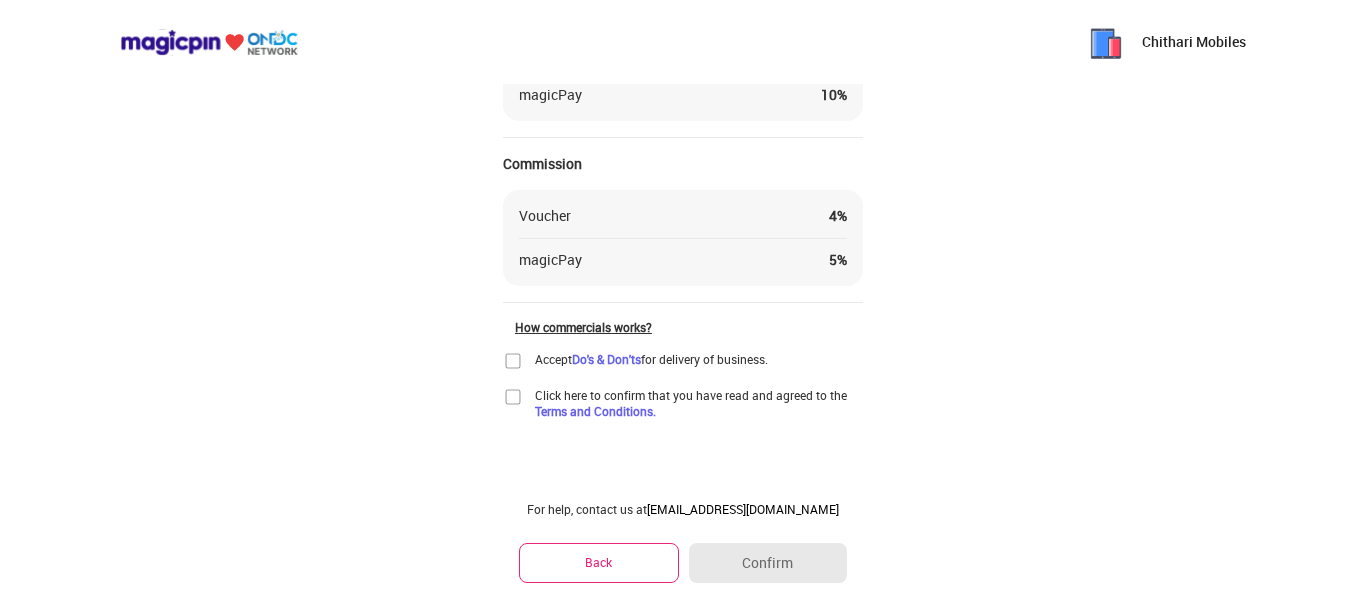 click at bounding box center [513, 397] 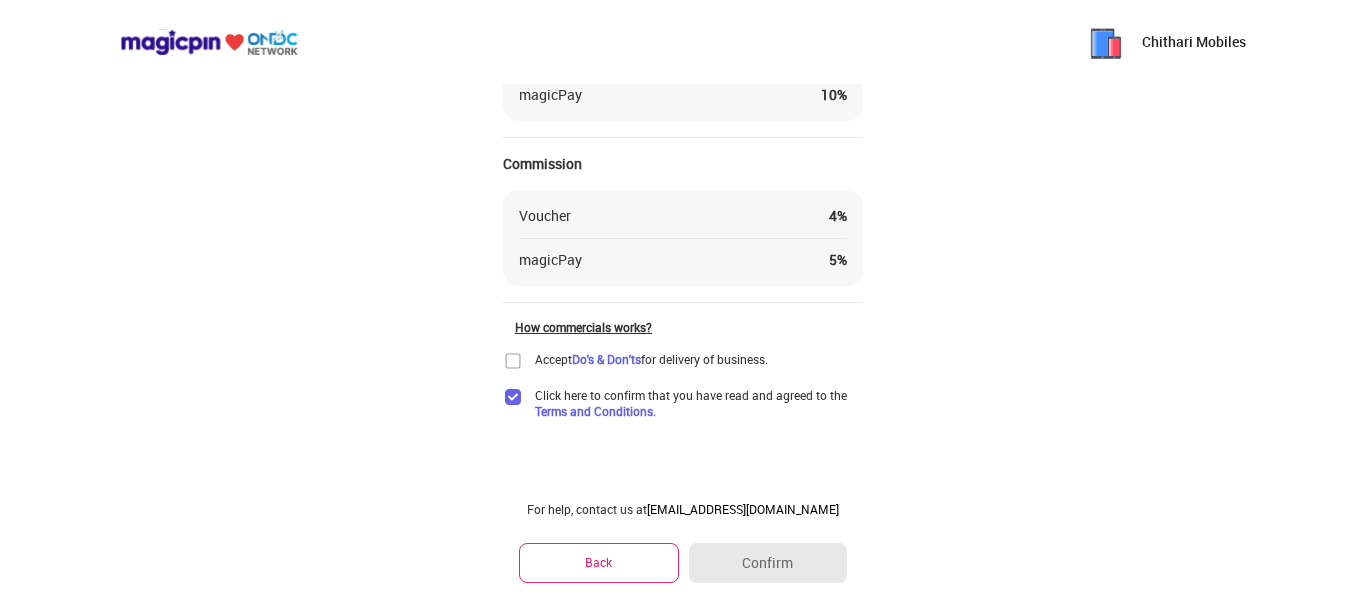 click at bounding box center [513, 361] 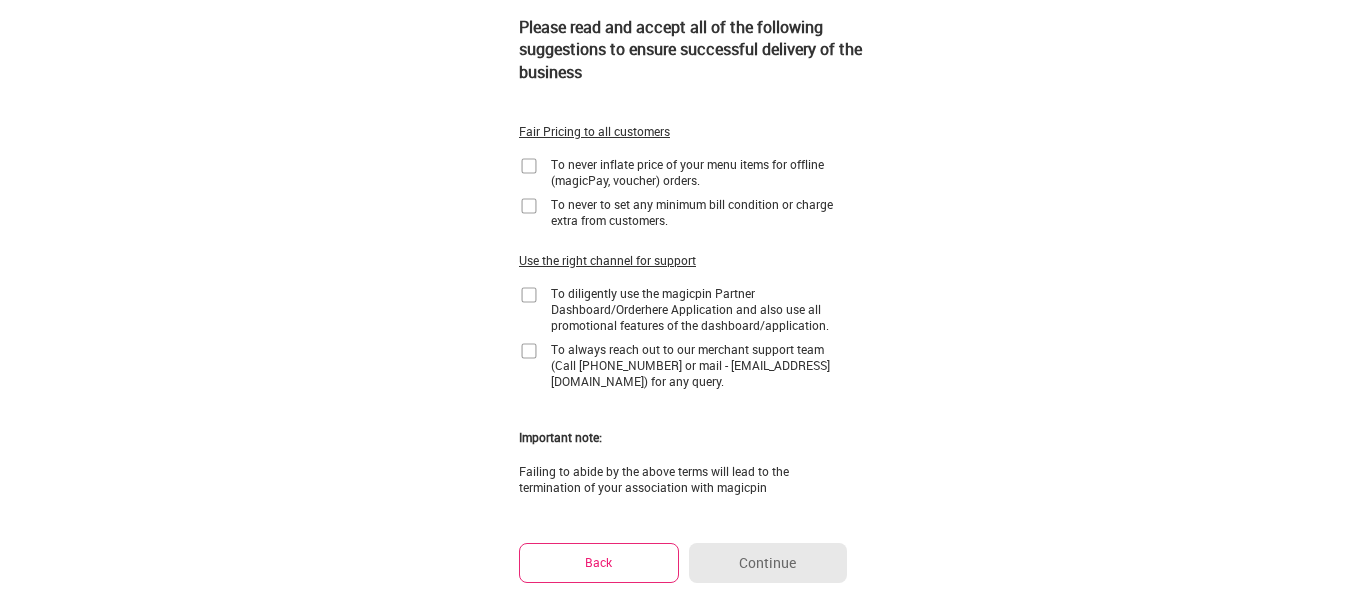 click at bounding box center (529, 166) 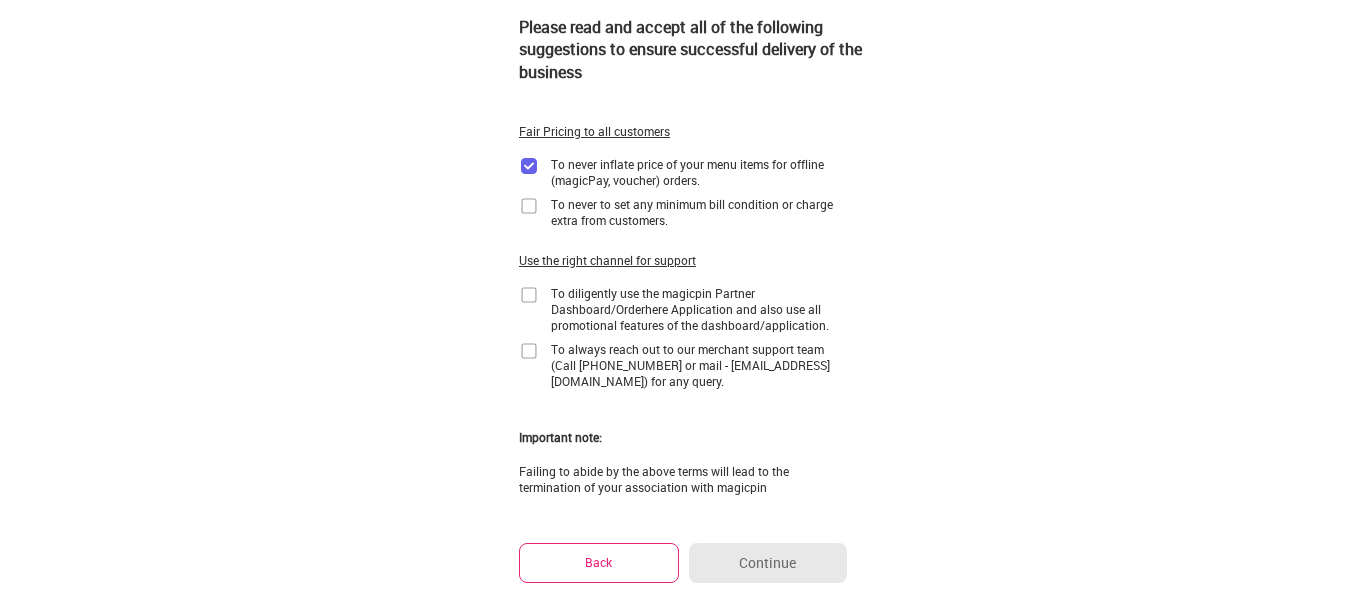 click at bounding box center (529, 206) 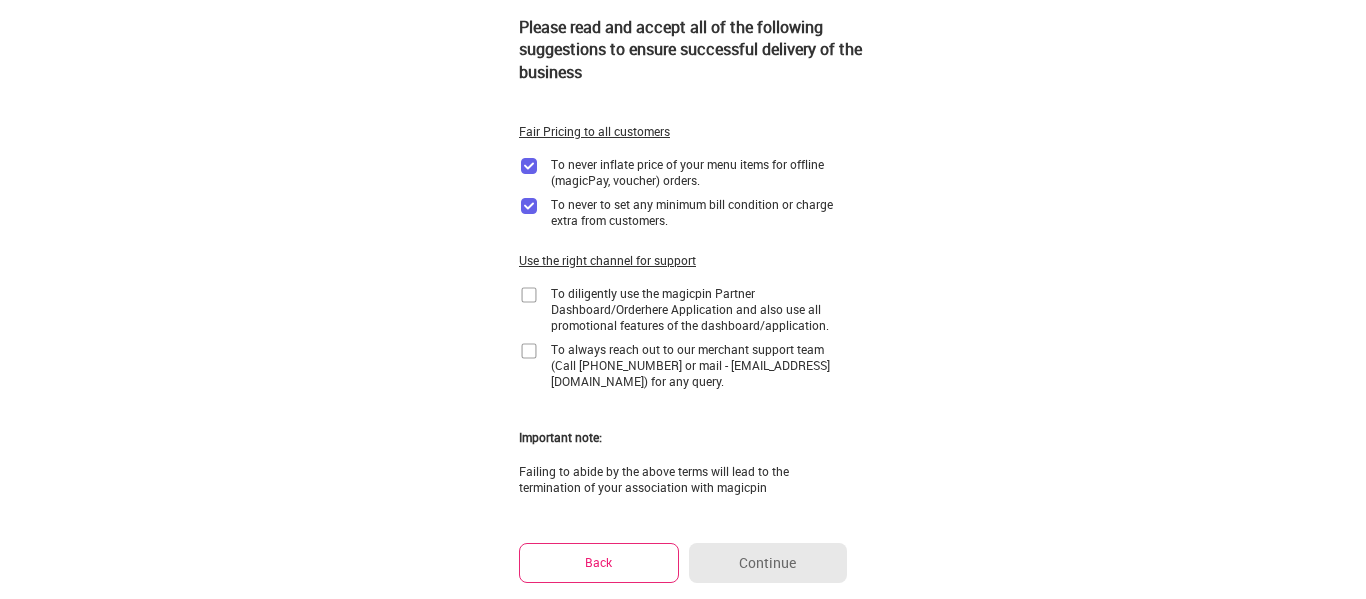click at bounding box center (529, 295) 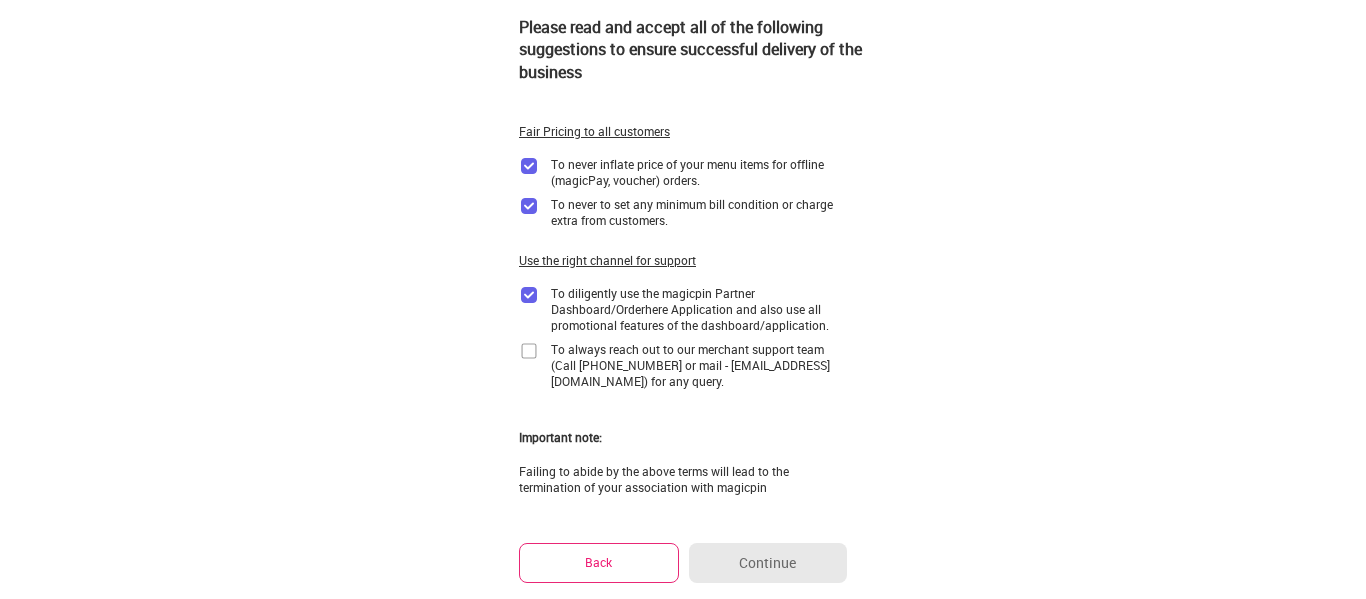 click on "To always reach out to our merchant support team (Call 7510175101 or mail - partner@magicpin.in) for any query." at bounding box center [683, 365] 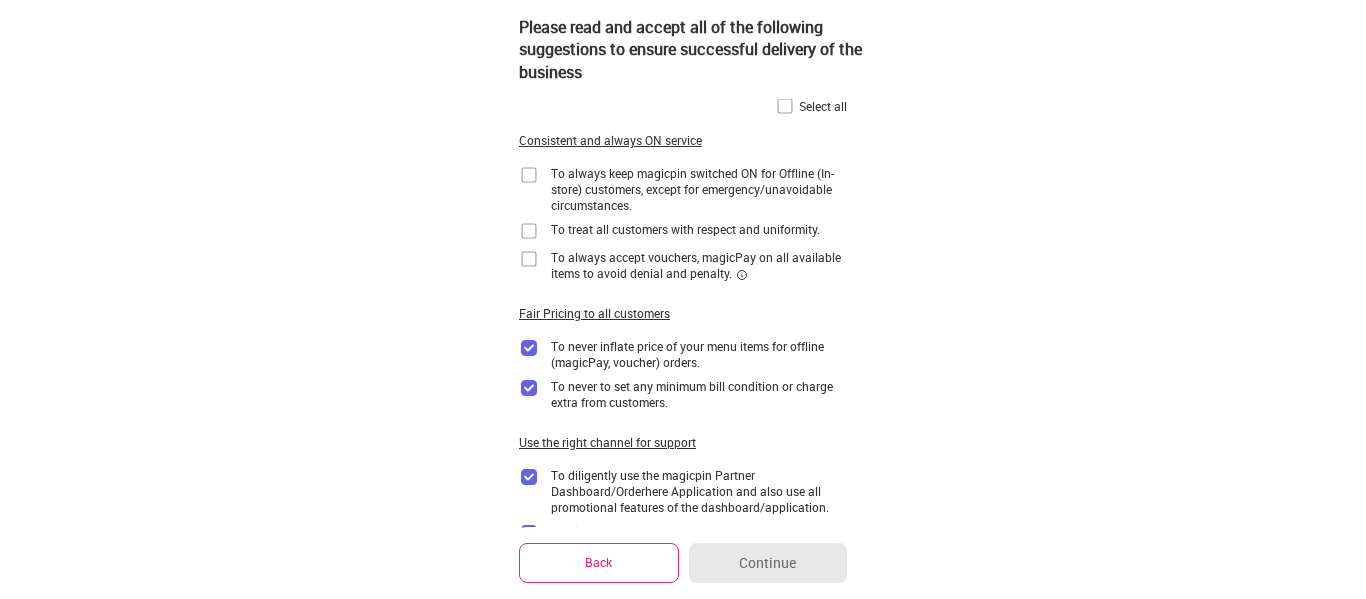 scroll, scrollTop: 0, scrollLeft: 0, axis: both 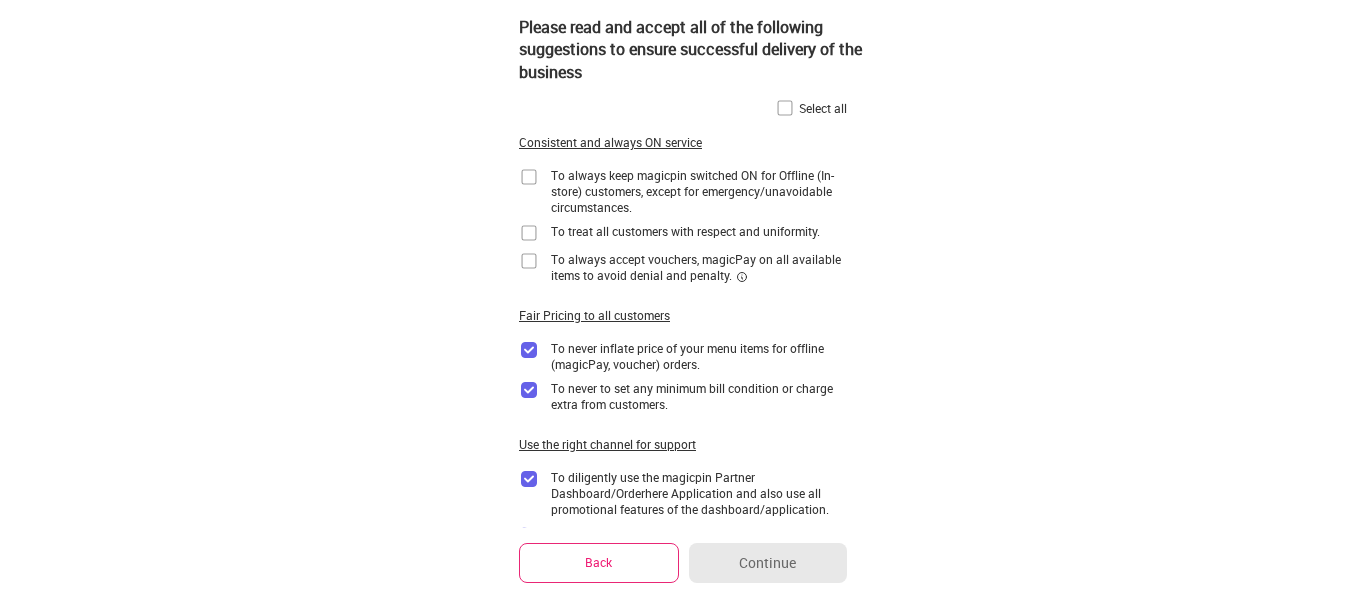 click at bounding box center (529, 177) 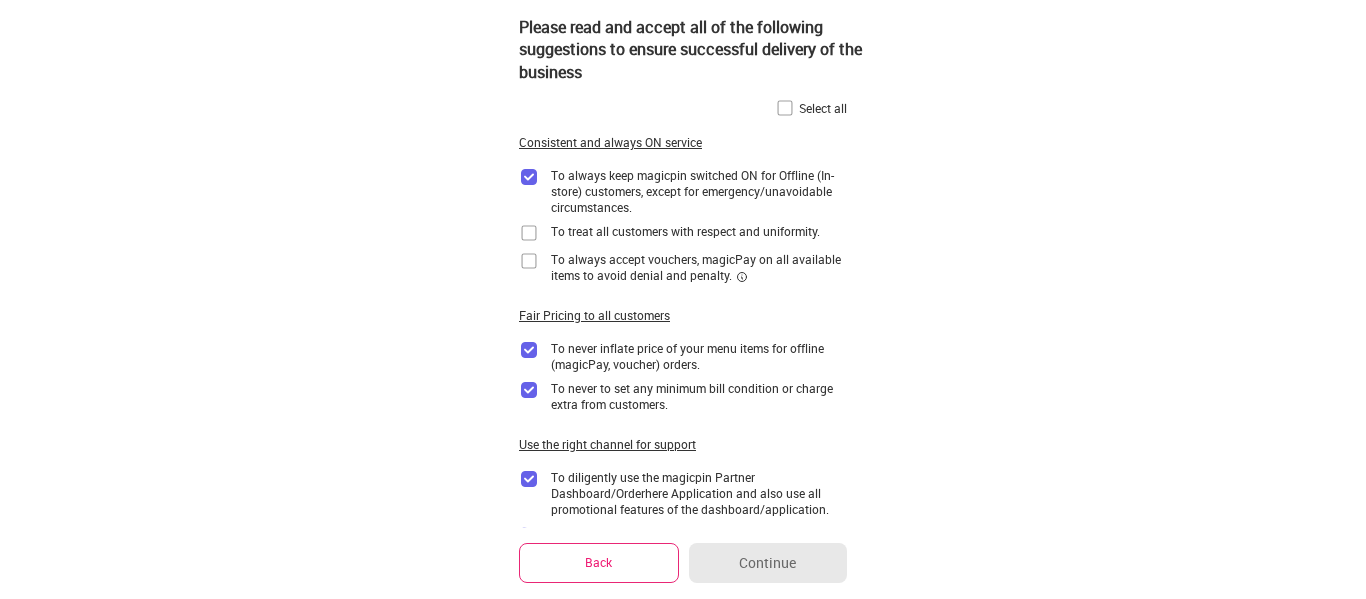 click at bounding box center (529, 233) 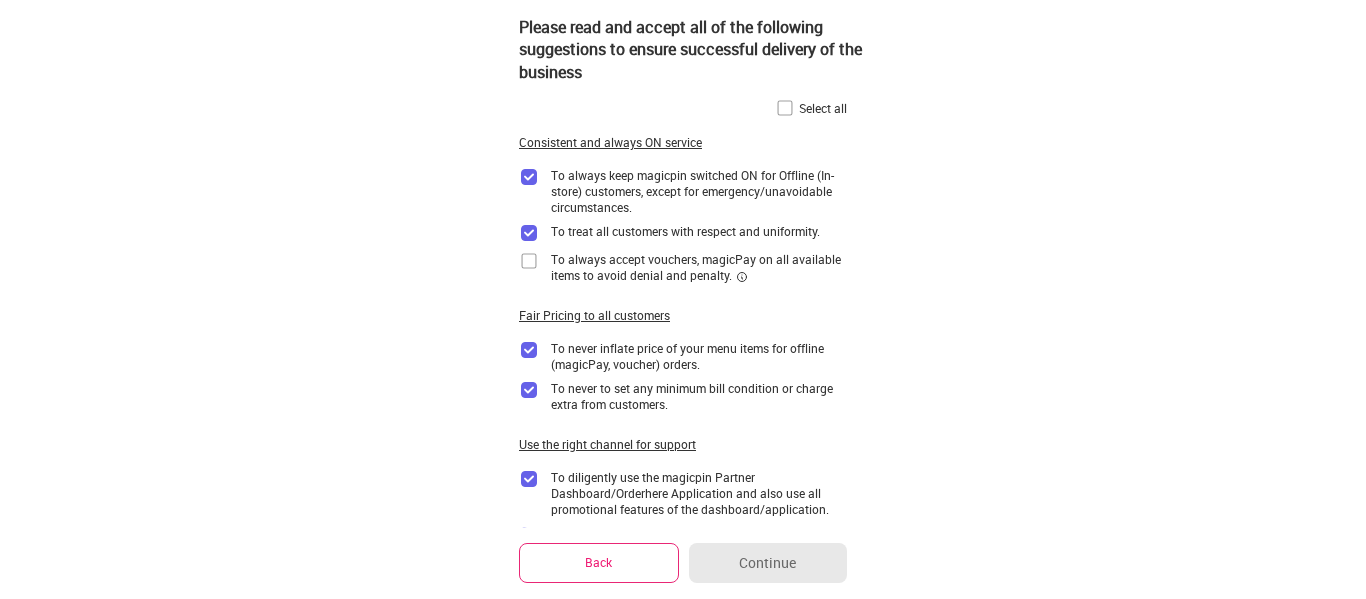 click at bounding box center [529, 261] 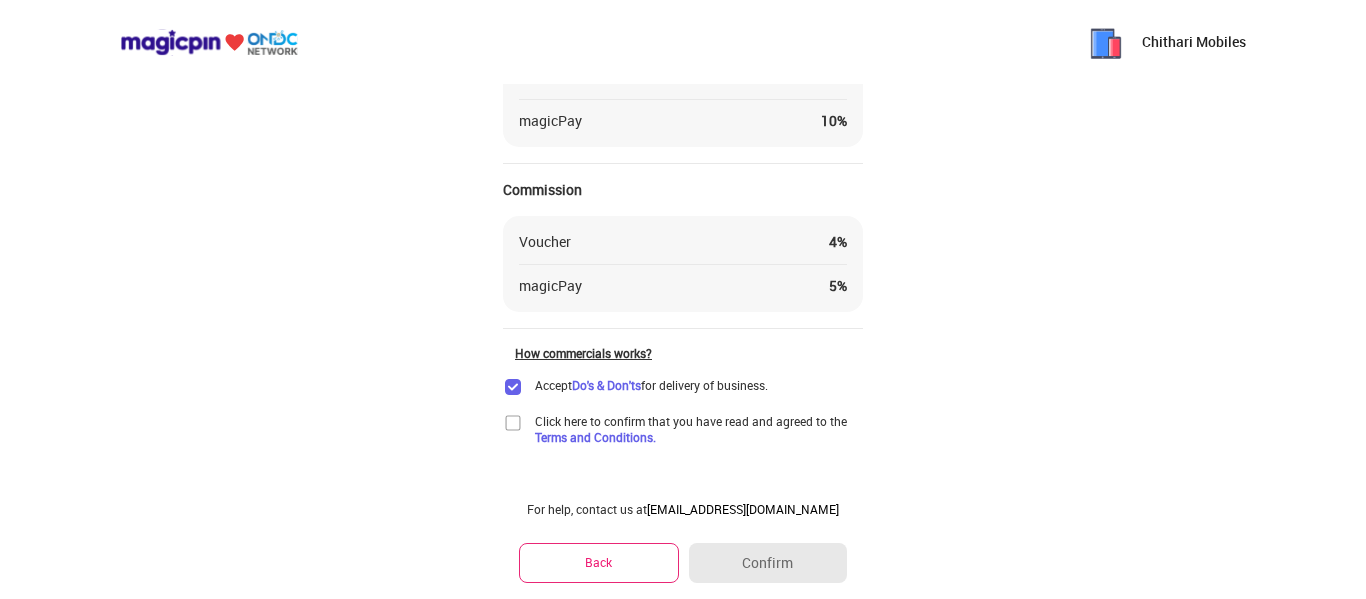 scroll, scrollTop: 184, scrollLeft: 0, axis: vertical 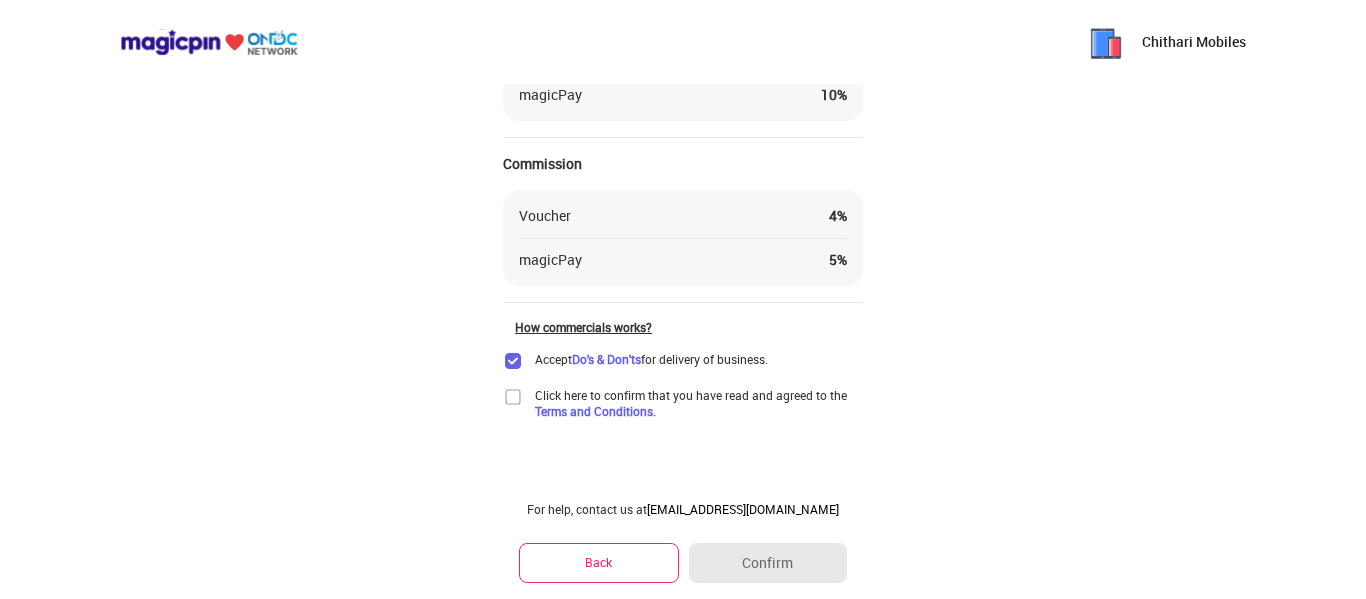 click on "Chithari Mobiles Confirm  Commercials Step 2/4 Please confirm your commercial details Customer Promotion Voucher 10 % magicPay 10 % Commission Voucher 4 % magicPay 5 % How commercials works? Accept  Do's & Don'ts  for delivery of business. Click here to confirm that you have read and agreed to the  Terms and Conditions. For help, contact us at  partner@magicpin.in Back Confirm" at bounding box center (683, 207) 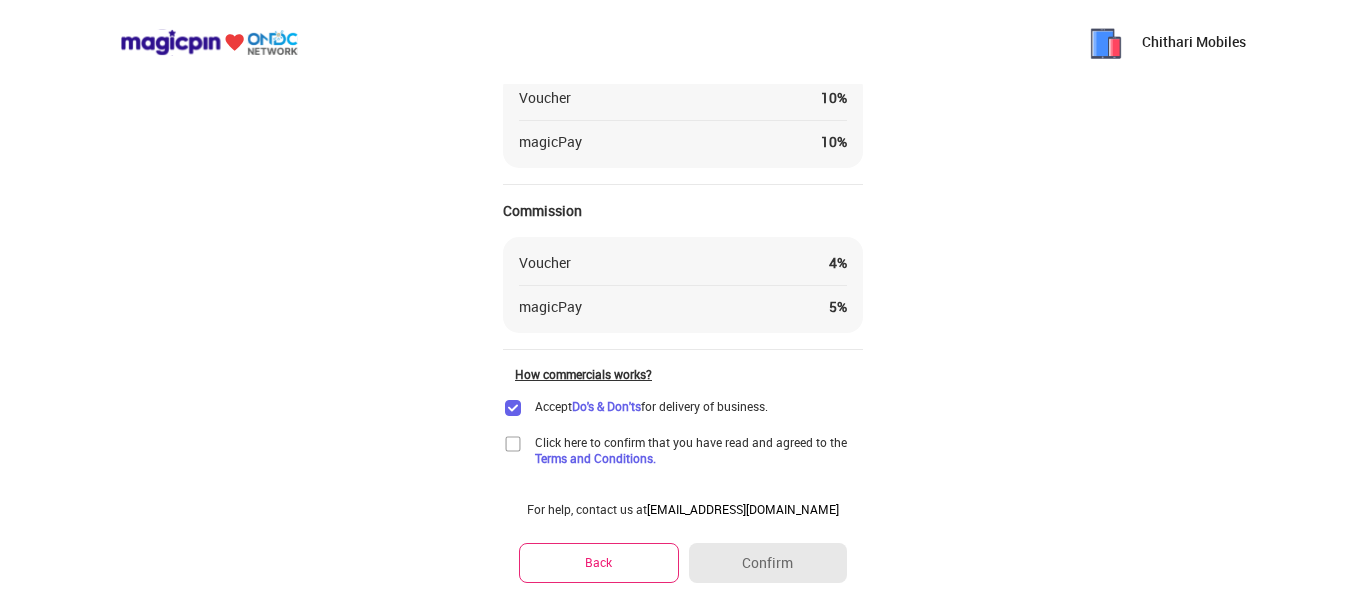 scroll, scrollTop: 184, scrollLeft: 0, axis: vertical 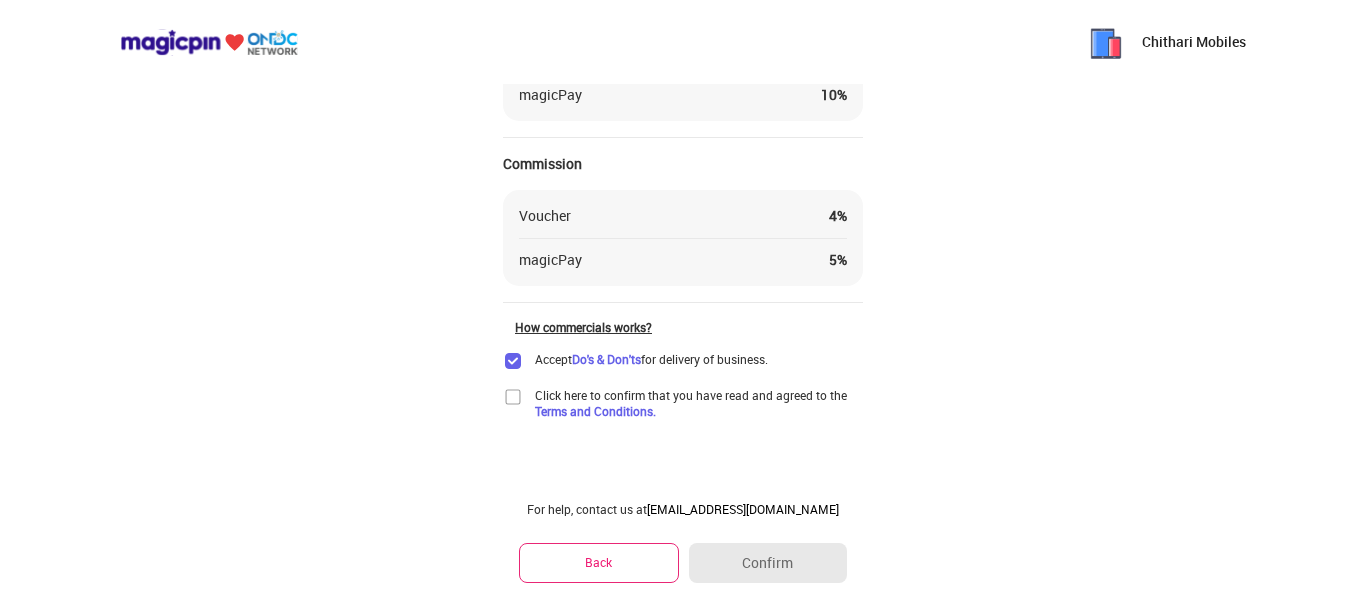 click at bounding box center (513, 397) 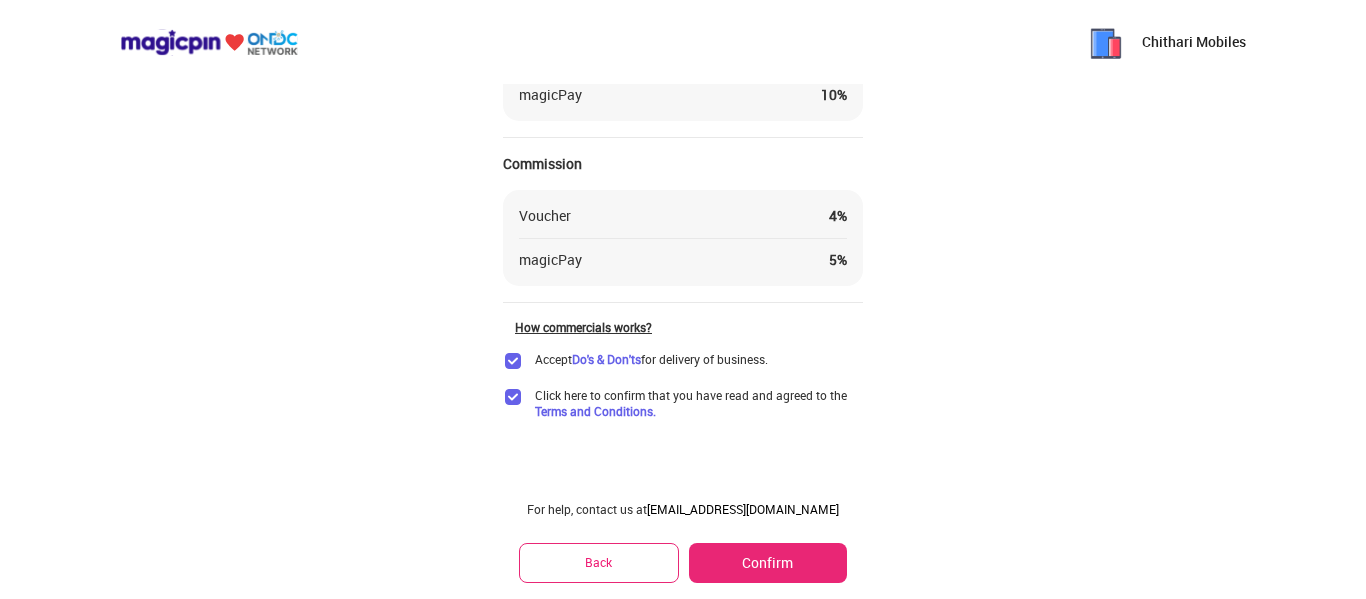 click on "Confirm" at bounding box center [768, 563] 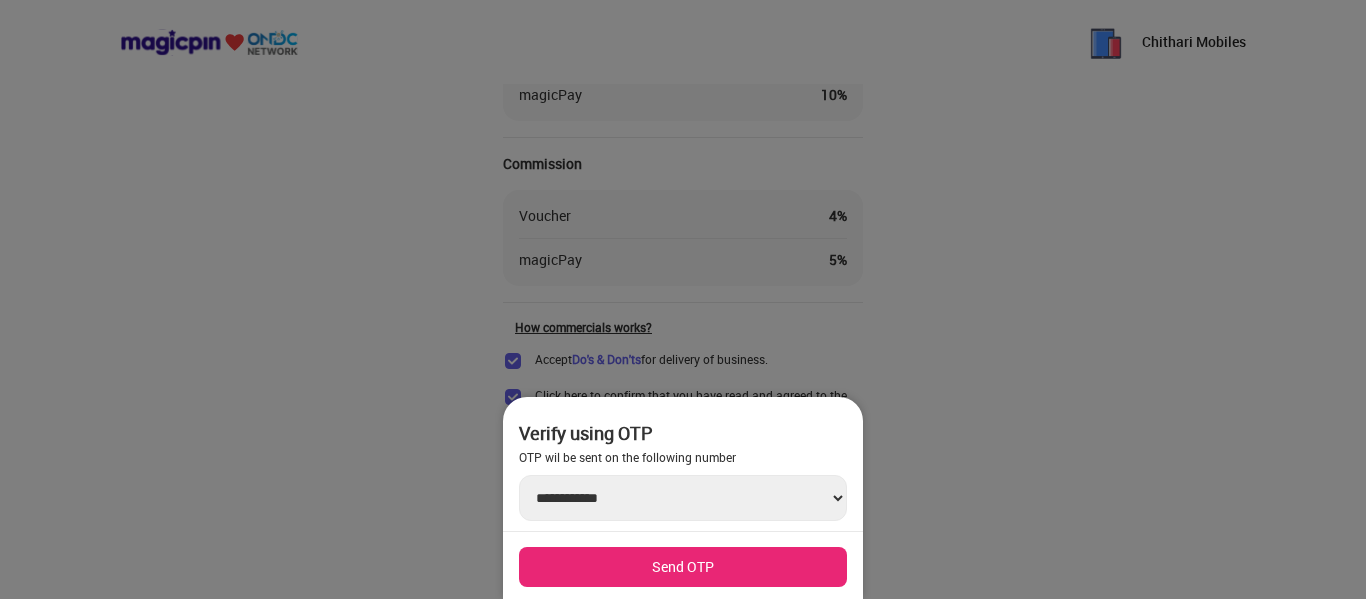click on "Send OTP" at bounding box center [683, 567] 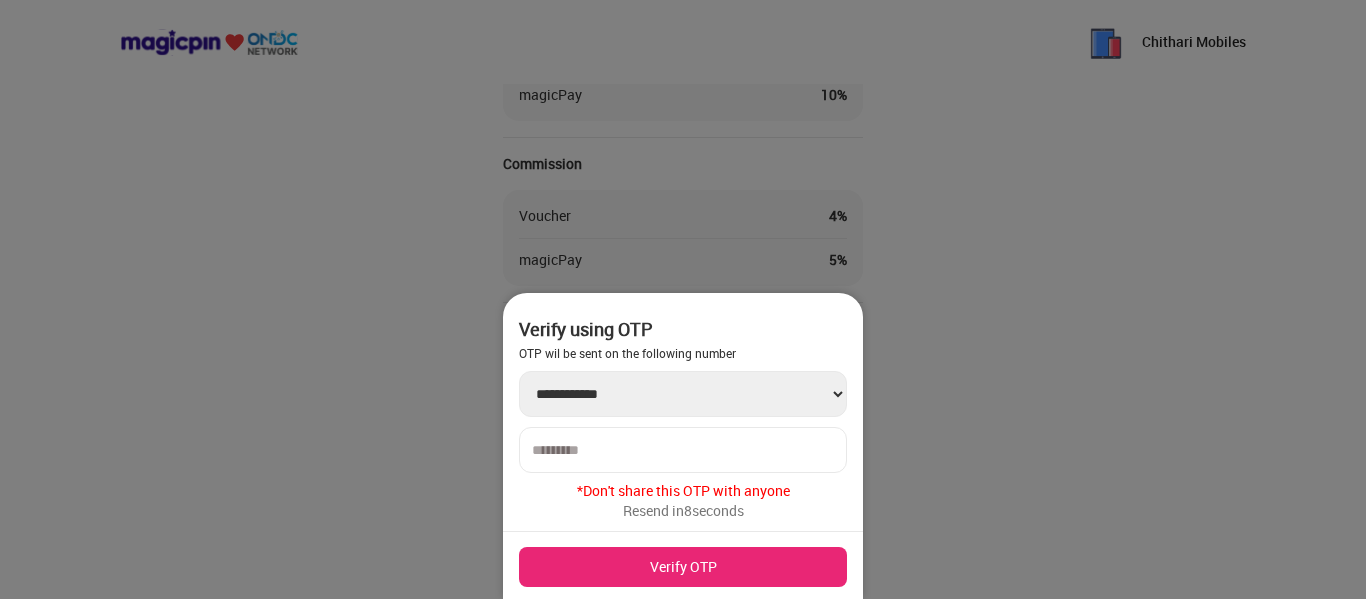 click at bounding box center (683, 450) 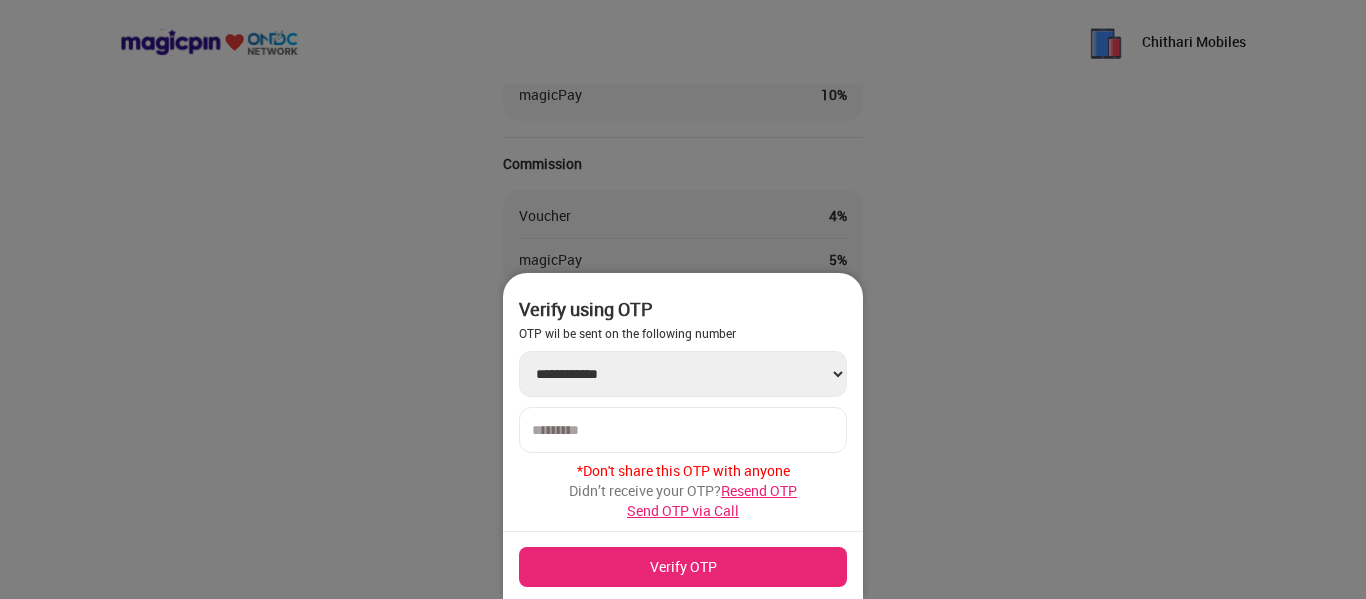 type on "******" 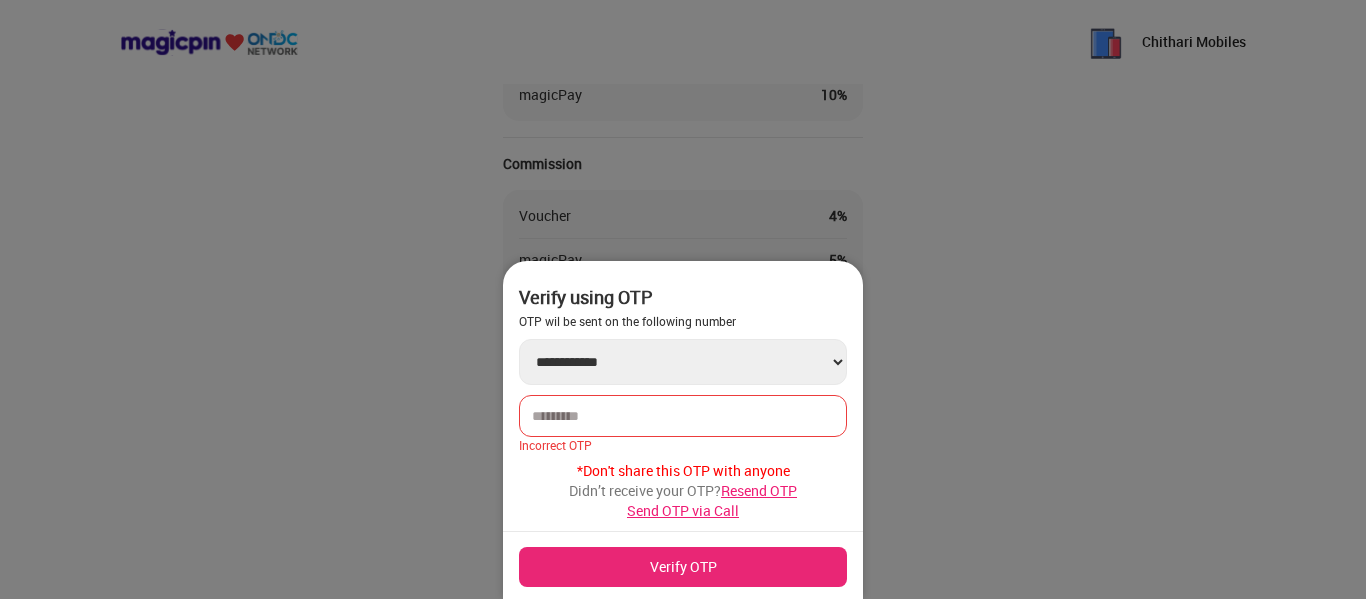 type 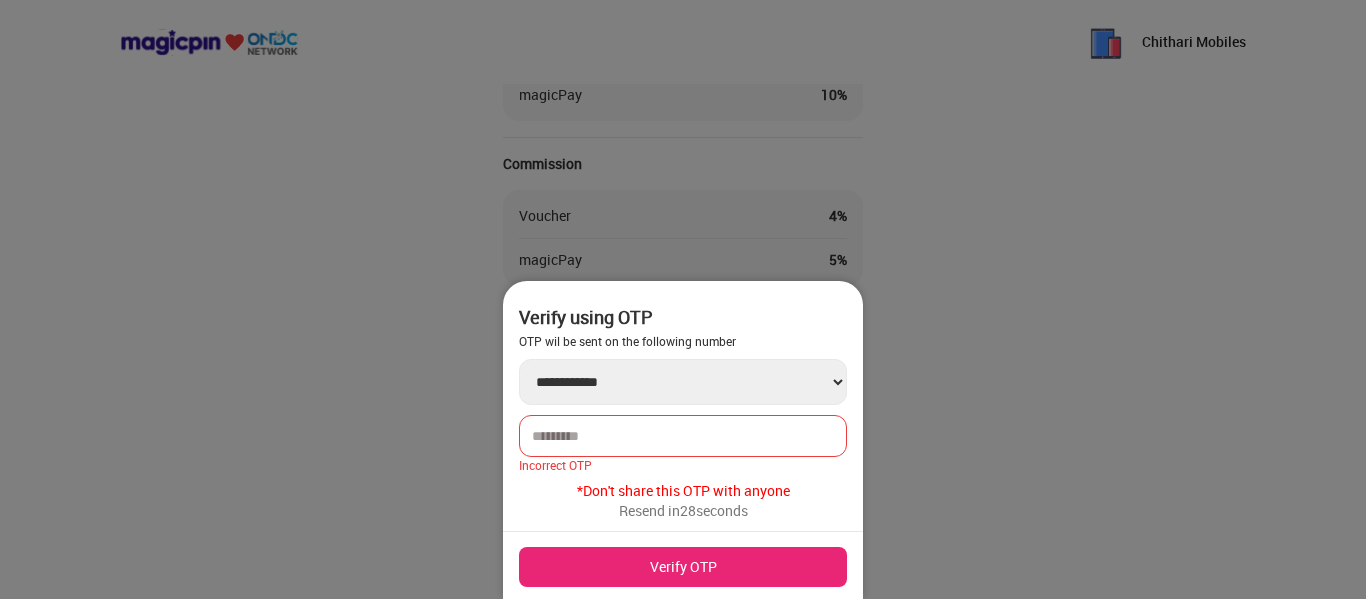 click on "******" at bounding box center [683, 436] 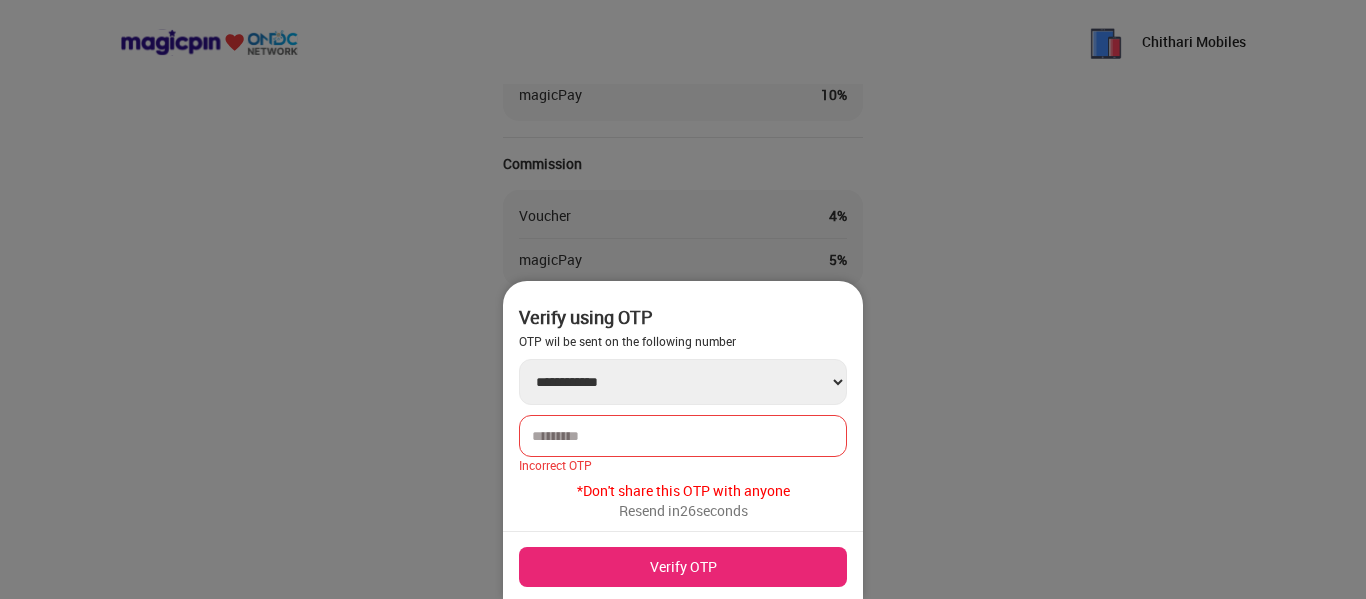 click on "******" at bounding box center [683, 436] 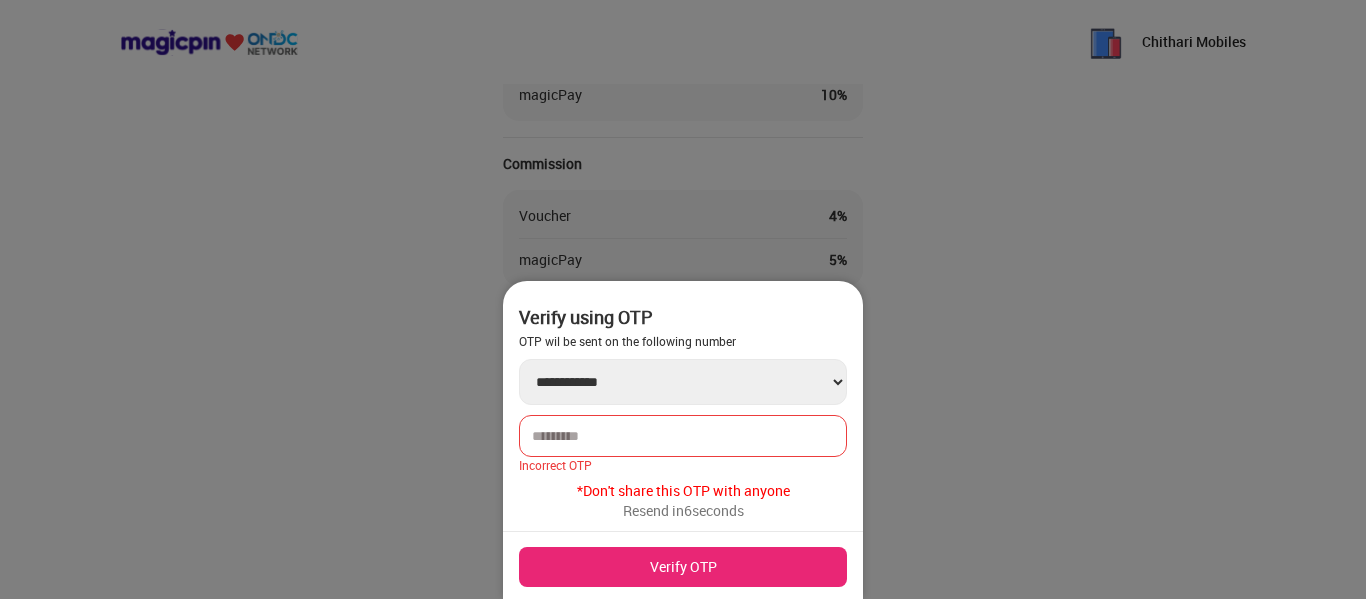 type on "*" 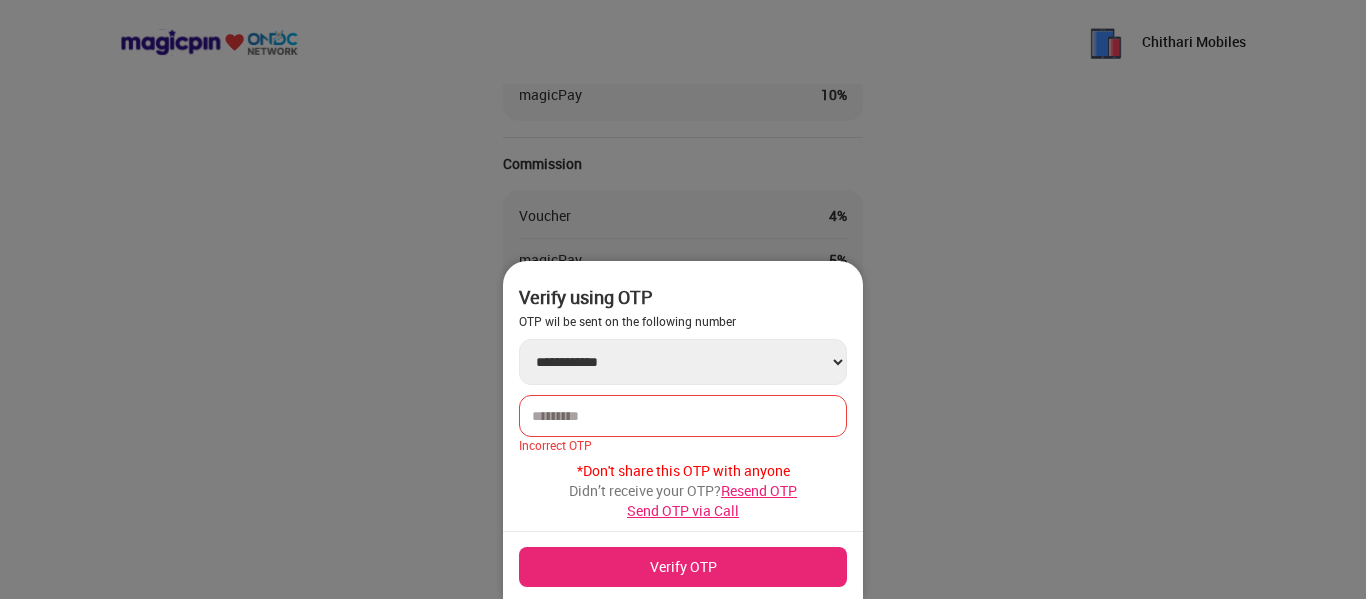 click on "Verify OTP" at bounding box center (683, 567) 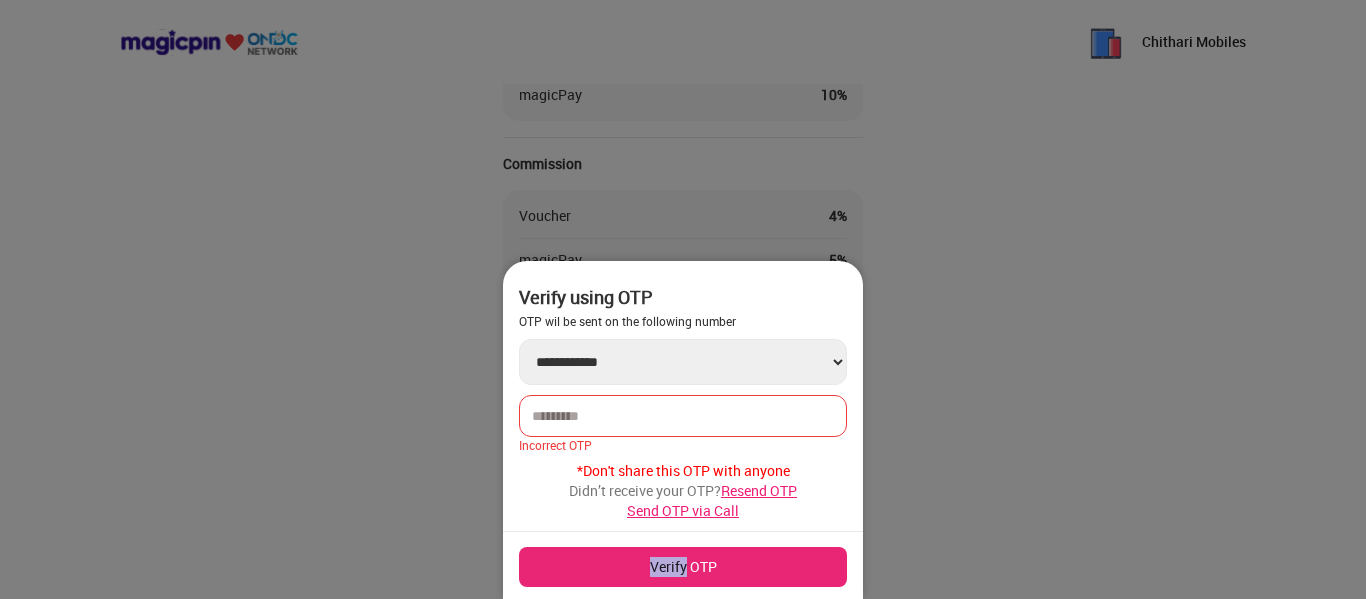 drag, startPoint x: 743, startPoint y: 566, endPoint x: 1217, endPoint y: 397, distance: 503.2266 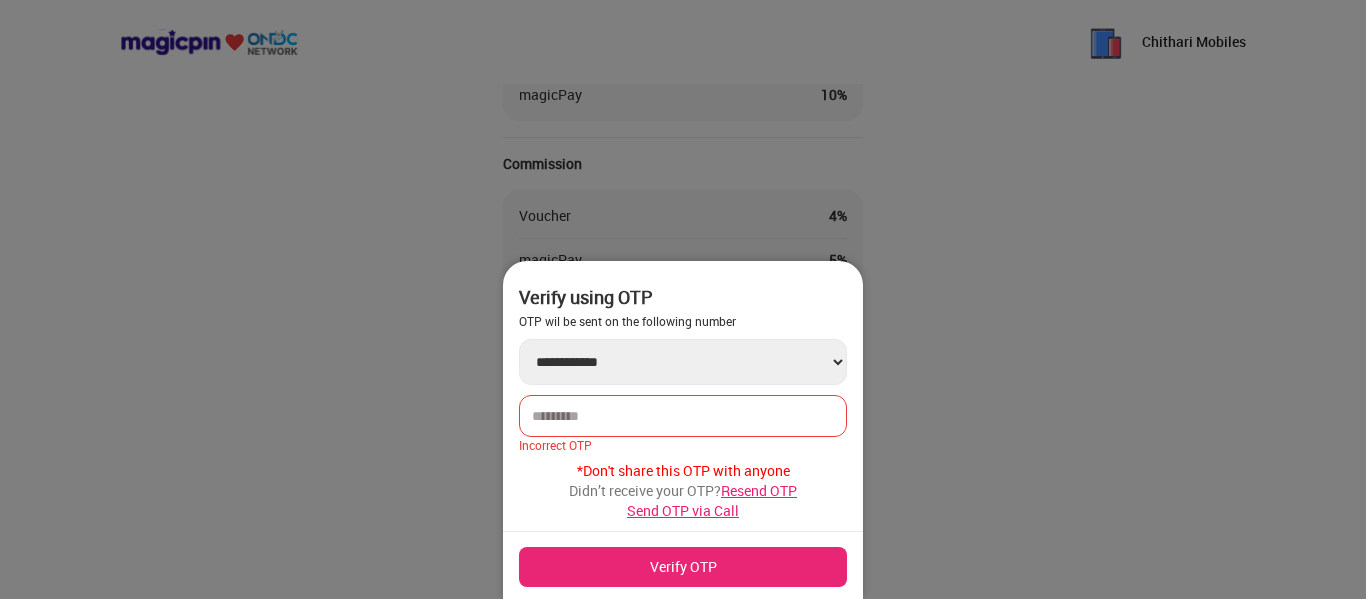 click on "******" at bounding box center [683, 416] 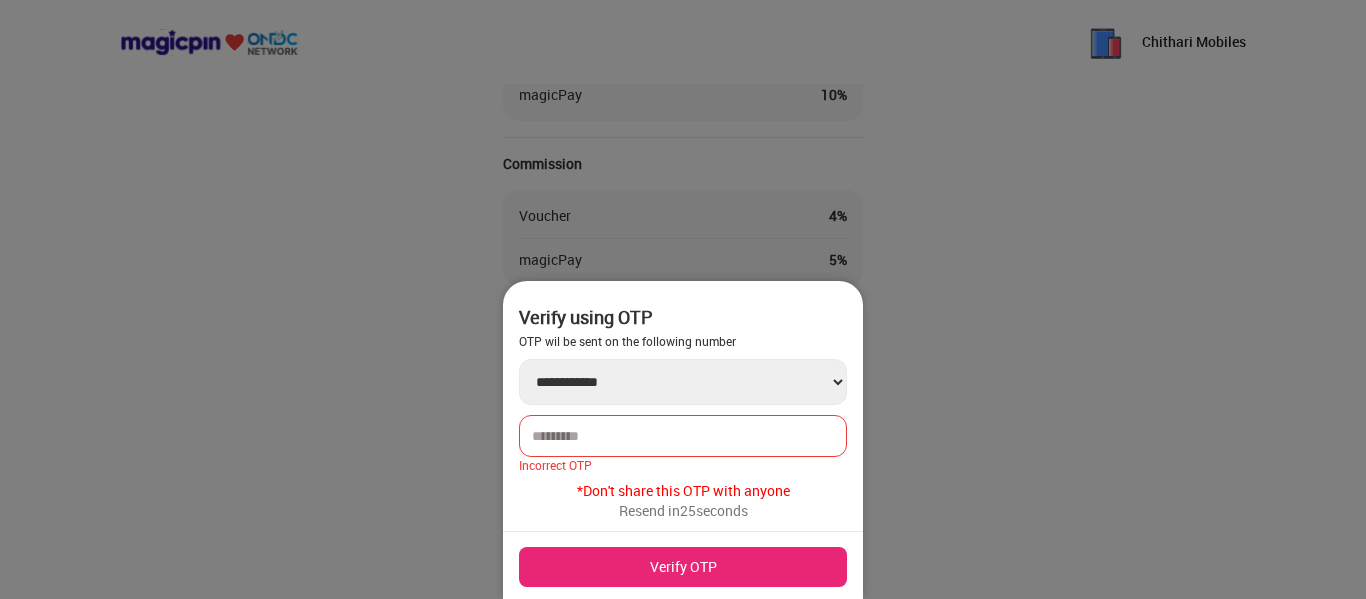 click at bounding box center [683, 436] 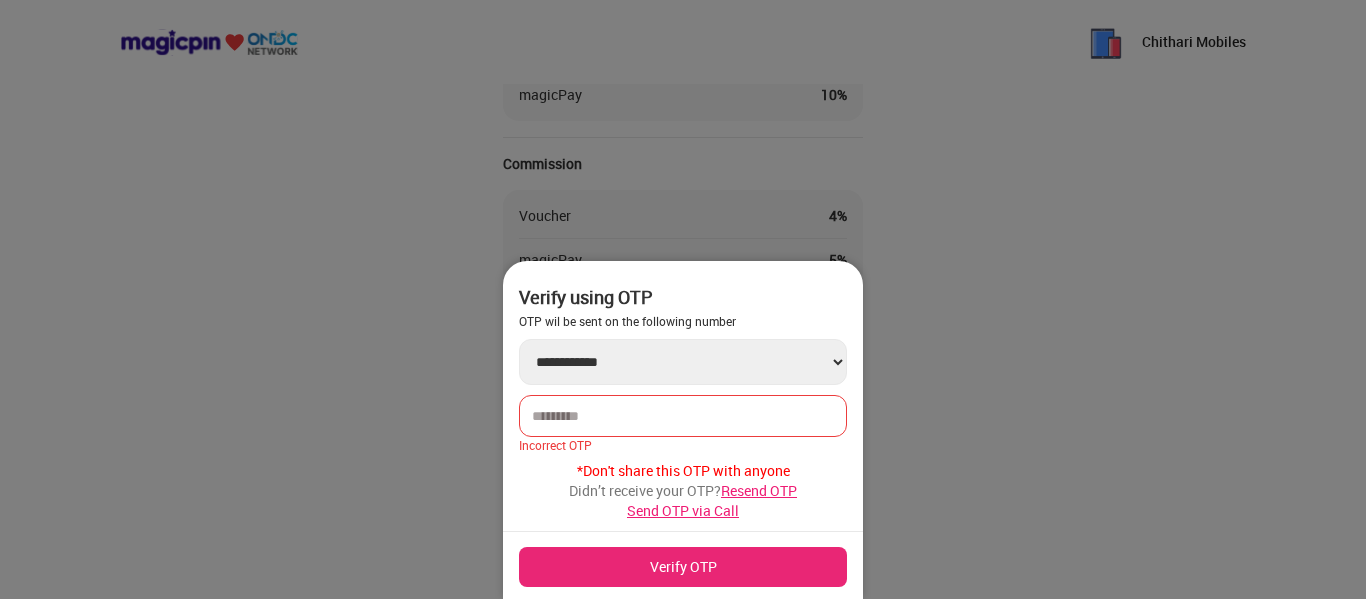 type on "******" 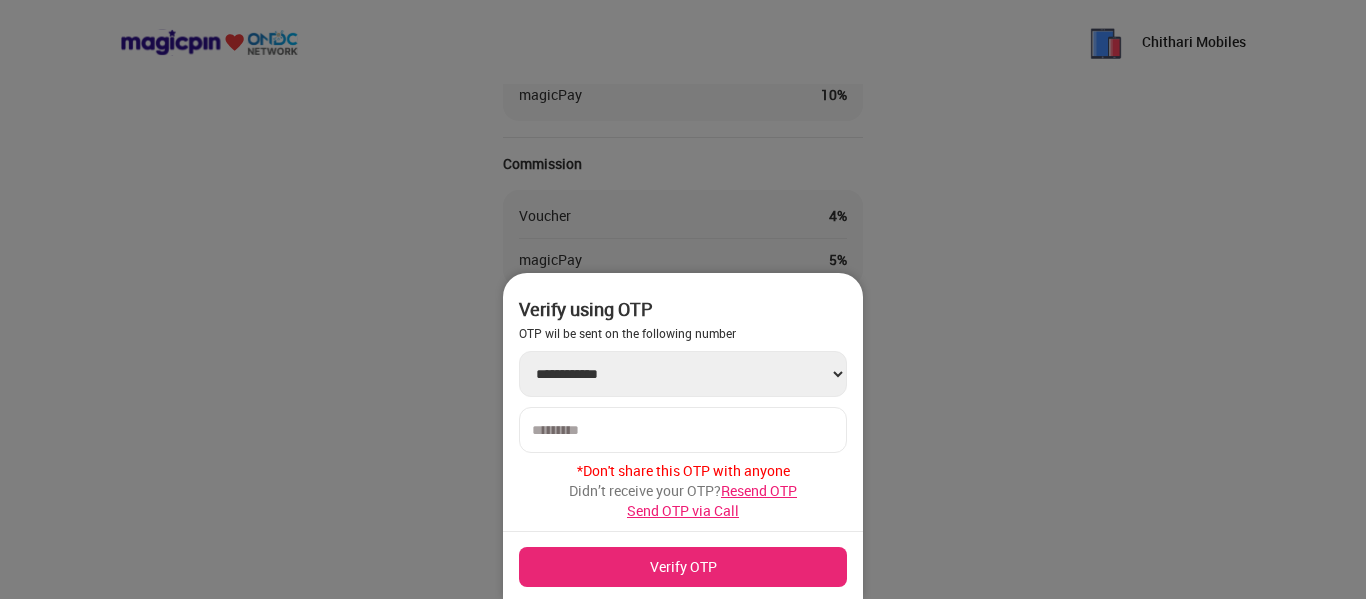 click on "Verify OTP" at bounding box center (683, 567) 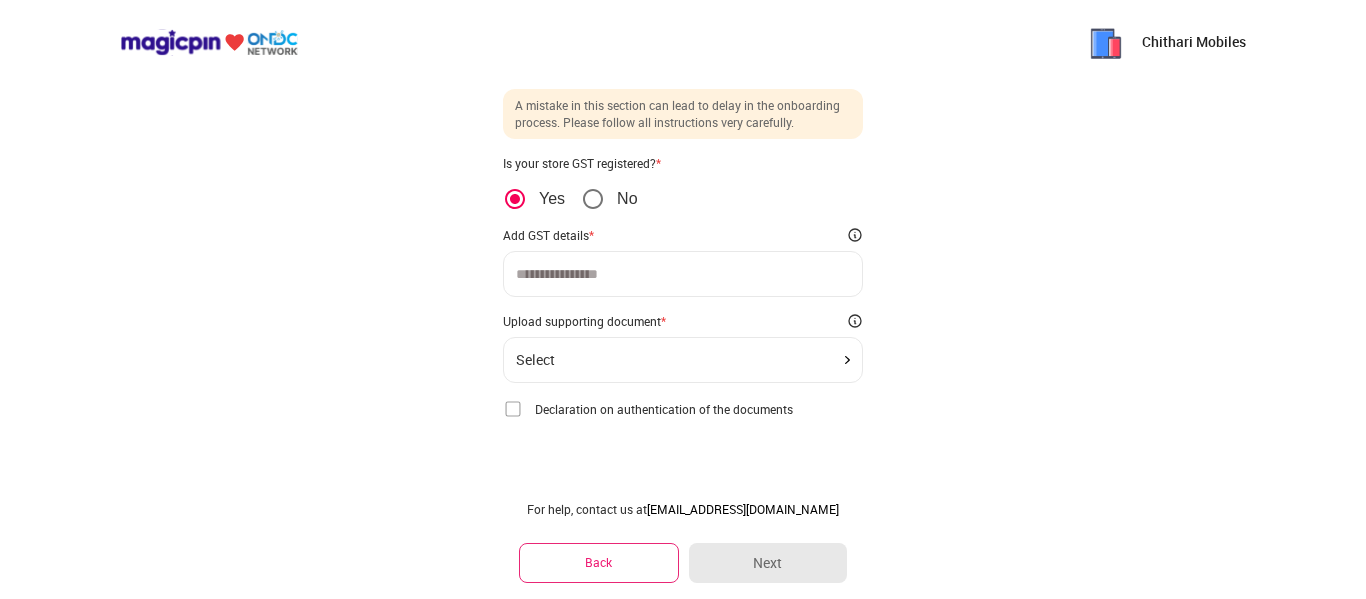 scroll, scrollTop: 48, scrollLeft: 0, axis: vertical 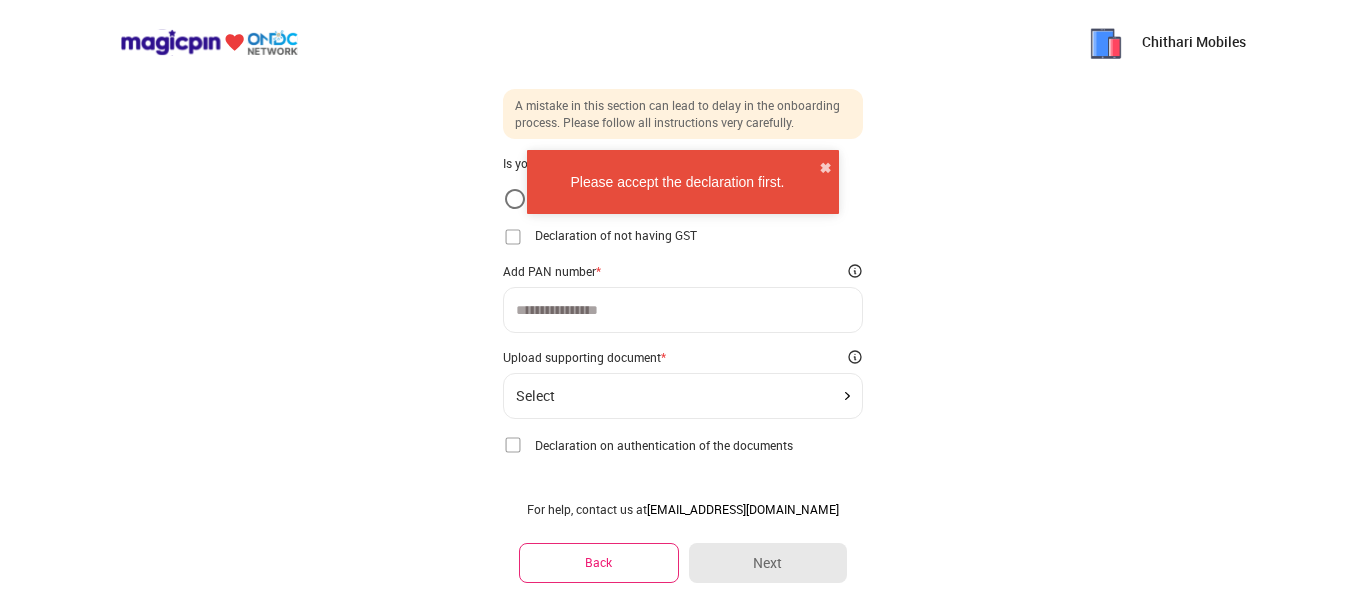 click at bounding box center (683, 310) 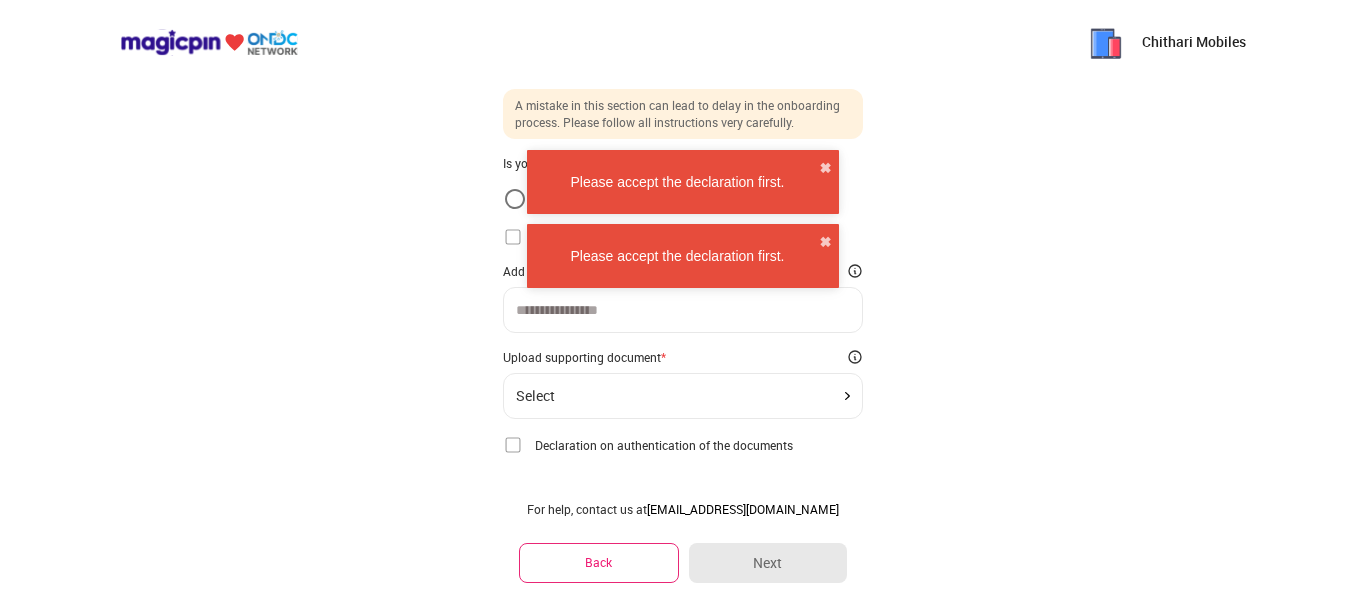 drag, startPoint x: 639, startPoint y: 312, endPoint x: 1120, endPoint y: 340, distance: 481.81427 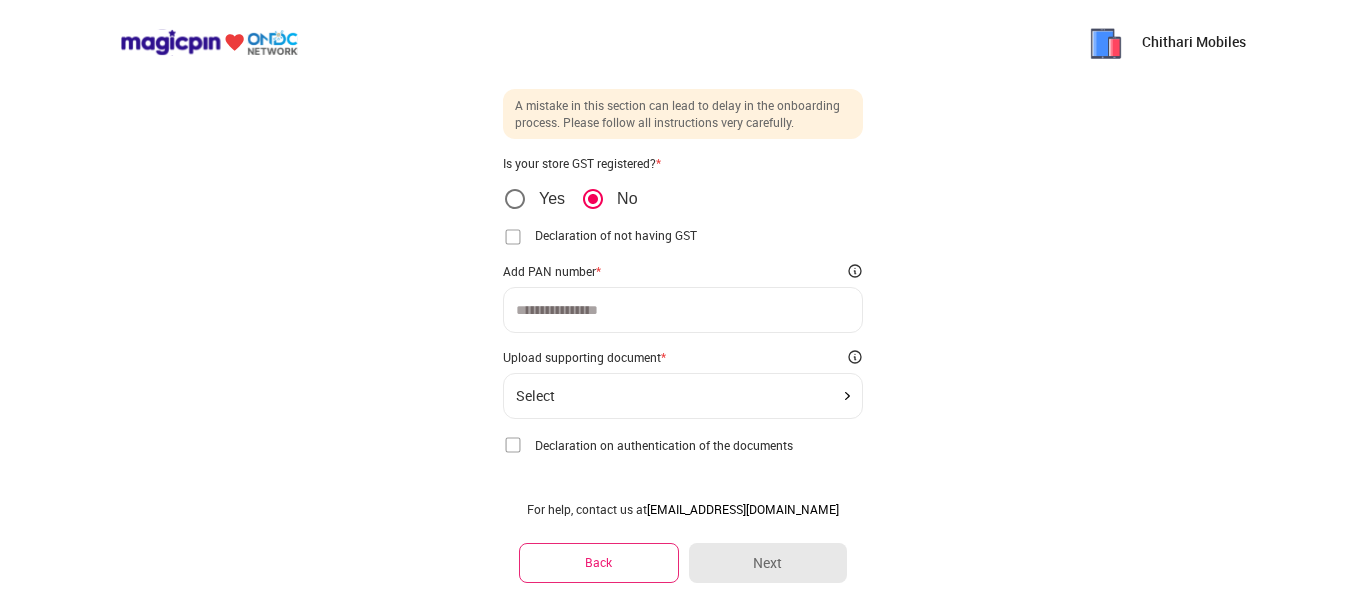 click at bounding box center (683, 310) 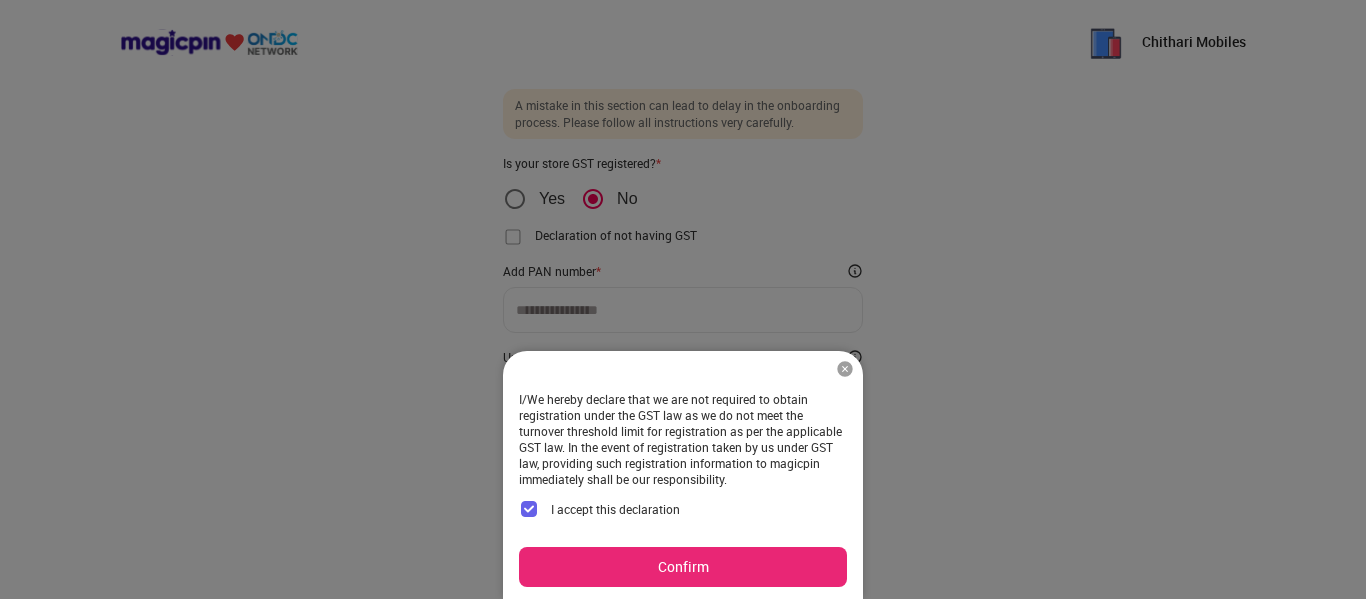 click on "Confirm" at bounding box center (683, 567) 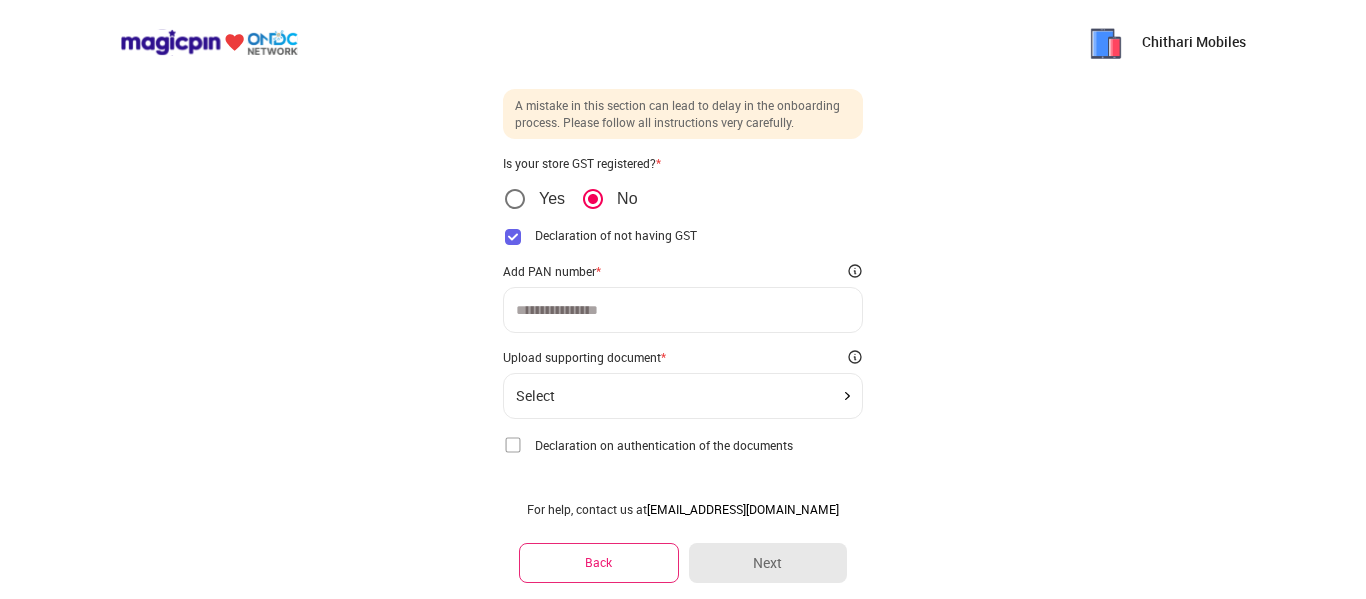 click at bounding box center [683, 310] 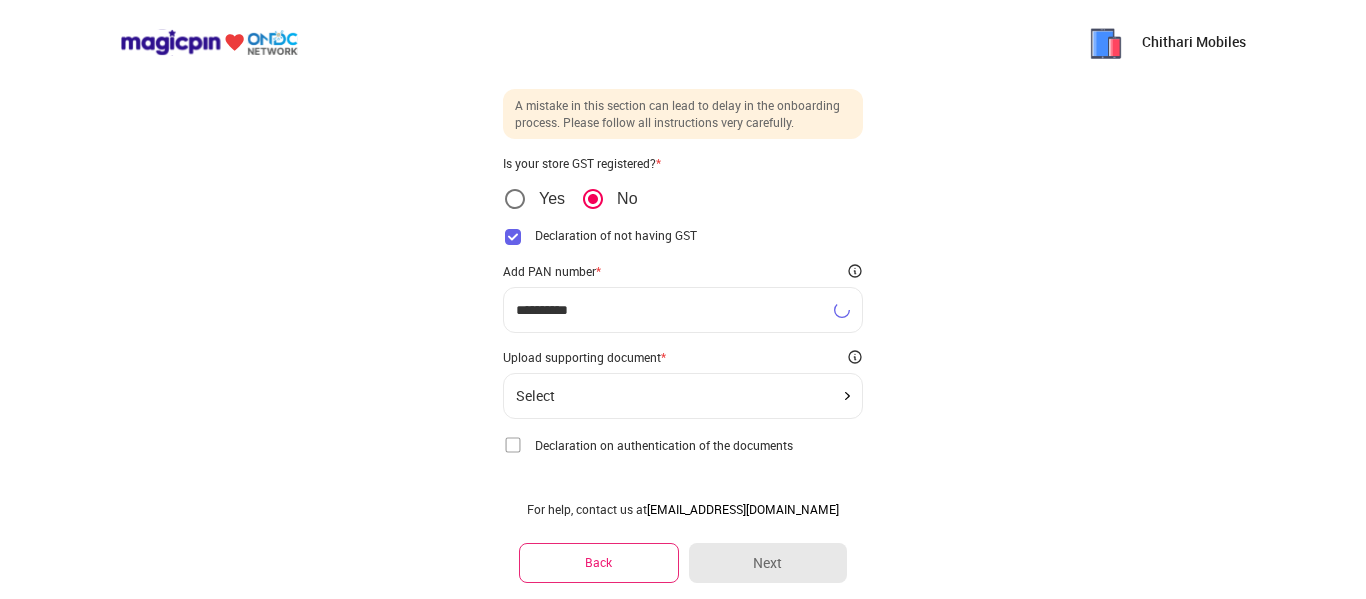 type on "**********" 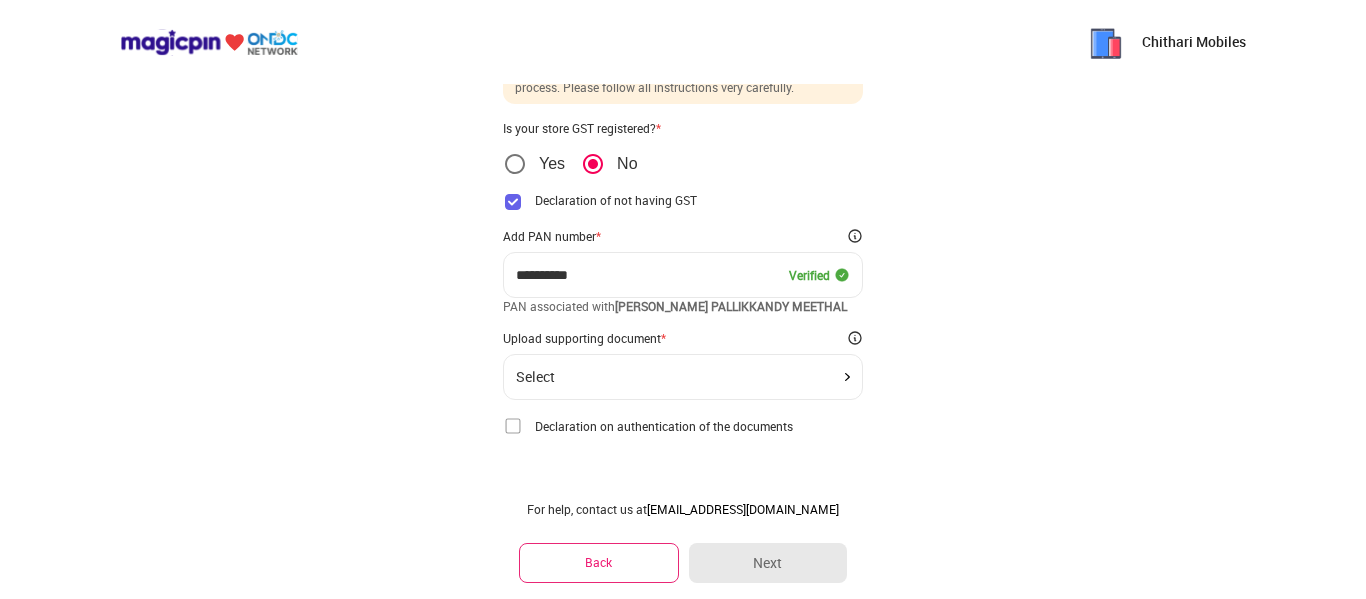 scroll, scrollTop: 100, scrollLeft: 0, axis: vertical 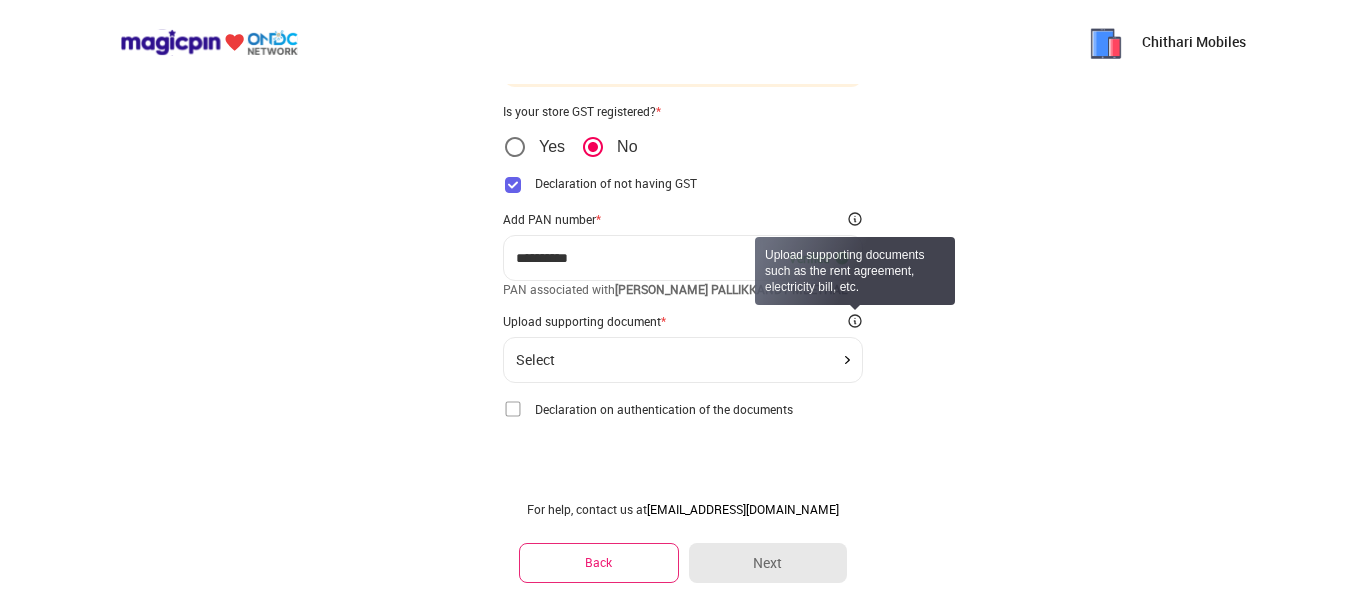 click at bounding box center (855, 321) 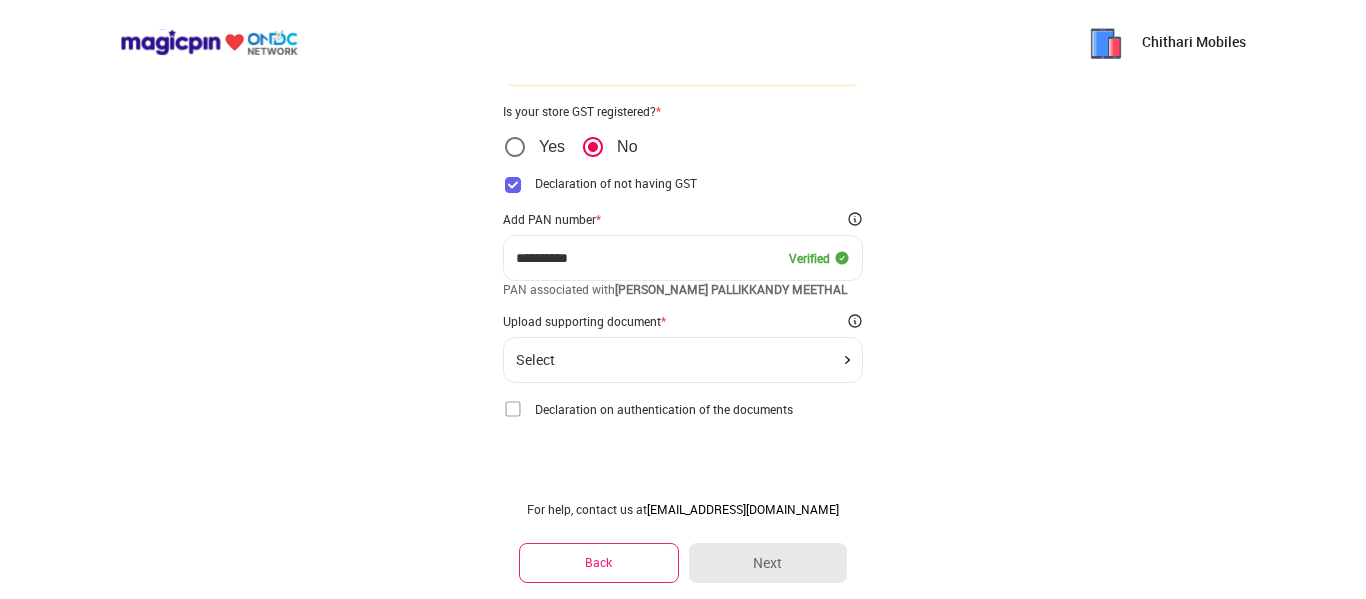 click at bounding box center [847, 360] 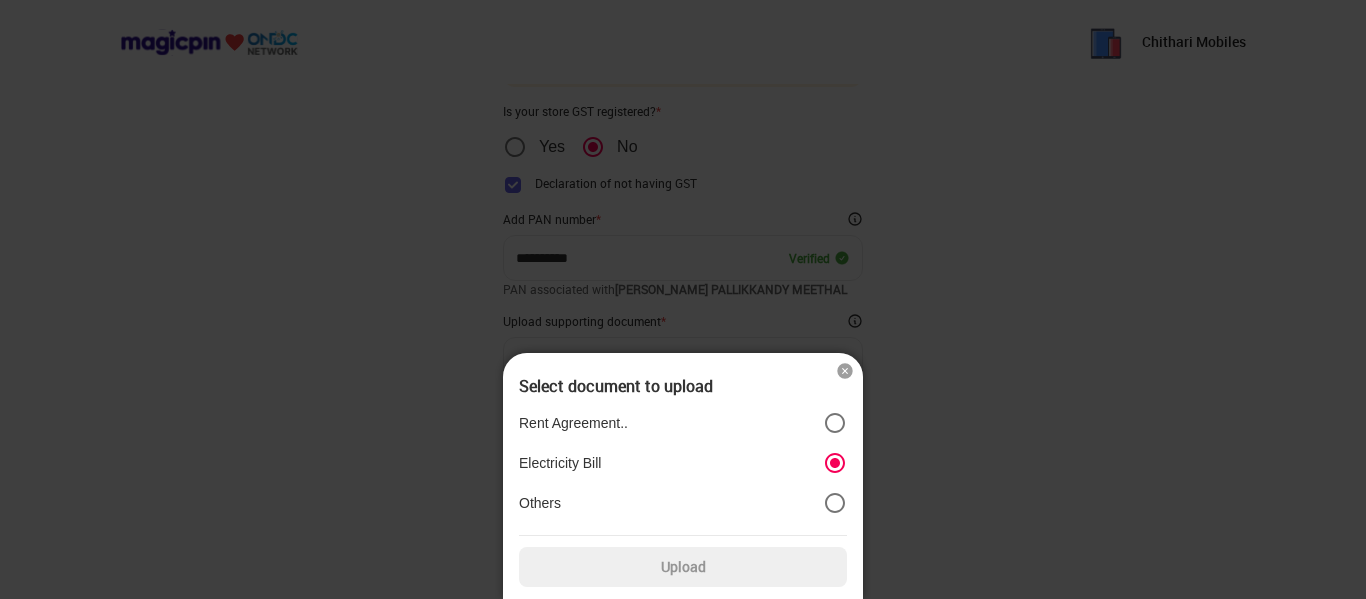 click on "Upload" at bounding box center (683, 567) 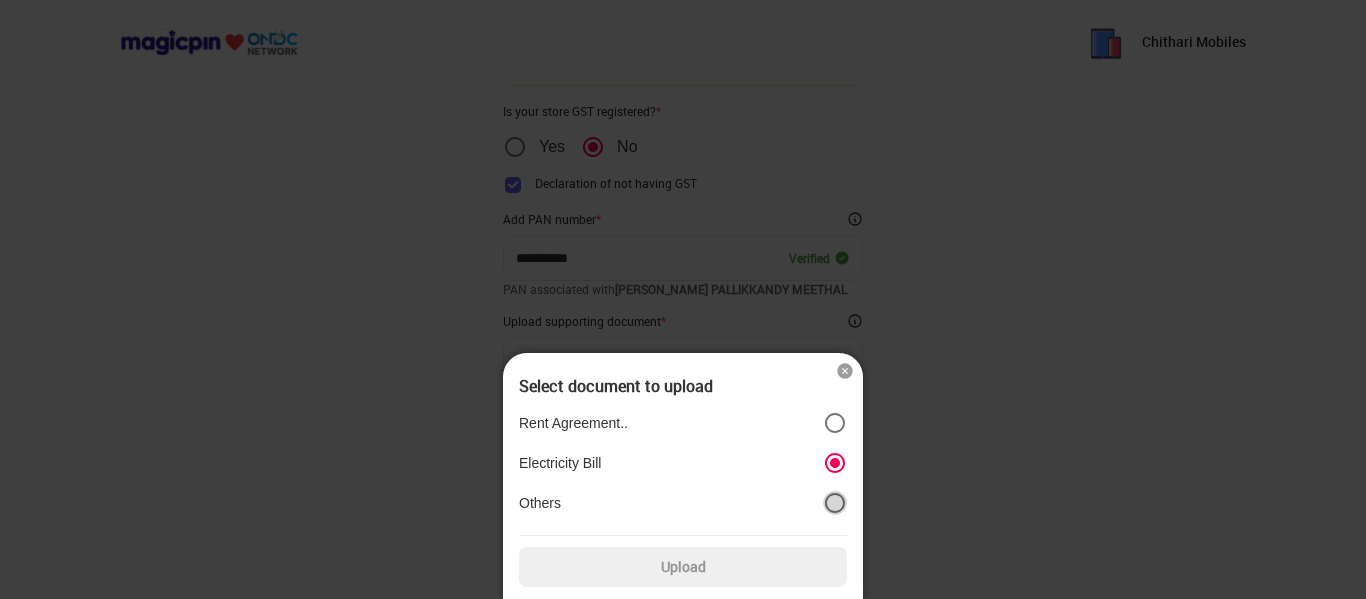 scroll, scrollTop: 92, scrollLeft: 0, axis: vertical 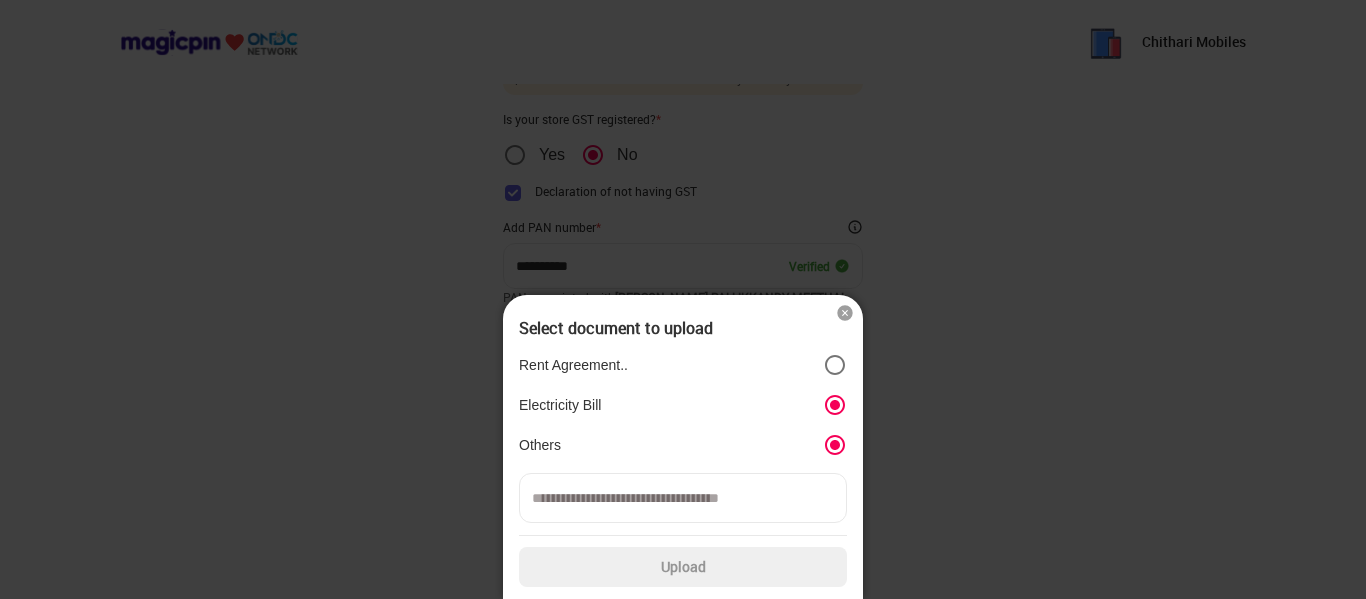 drag, startPoint x: 848, startPoint y: 316, endPoint x: 1000, endPoint y: 276, distance: 157.17506 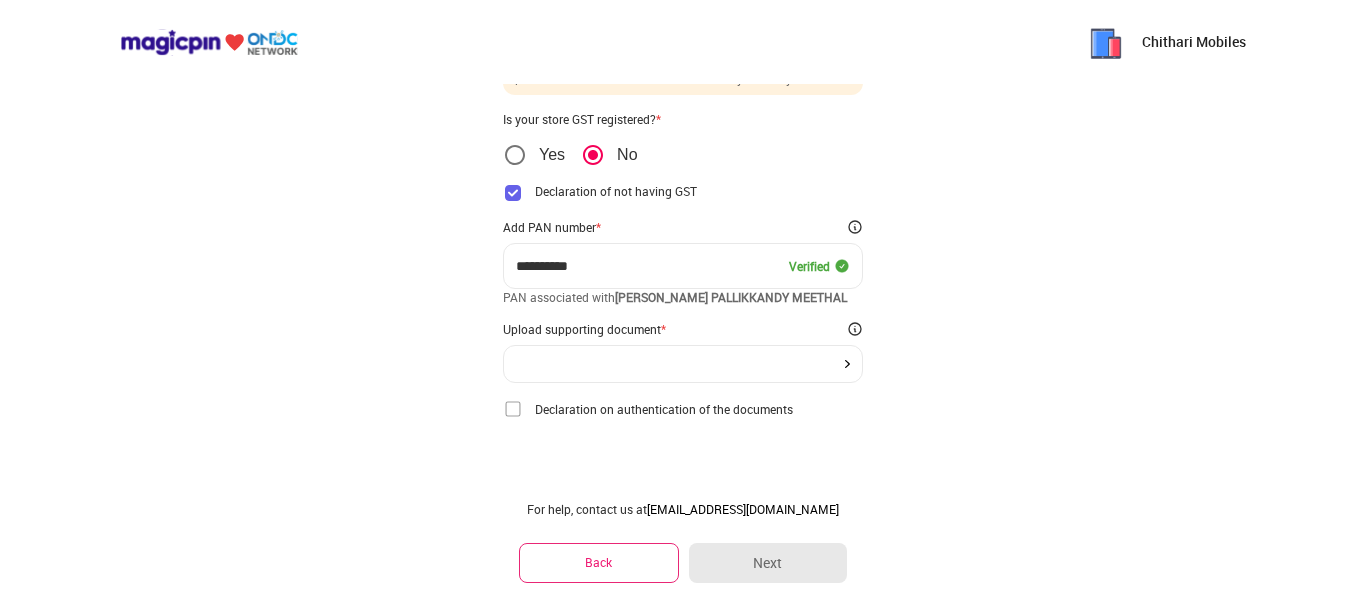 click at bounding box center (513, 409) 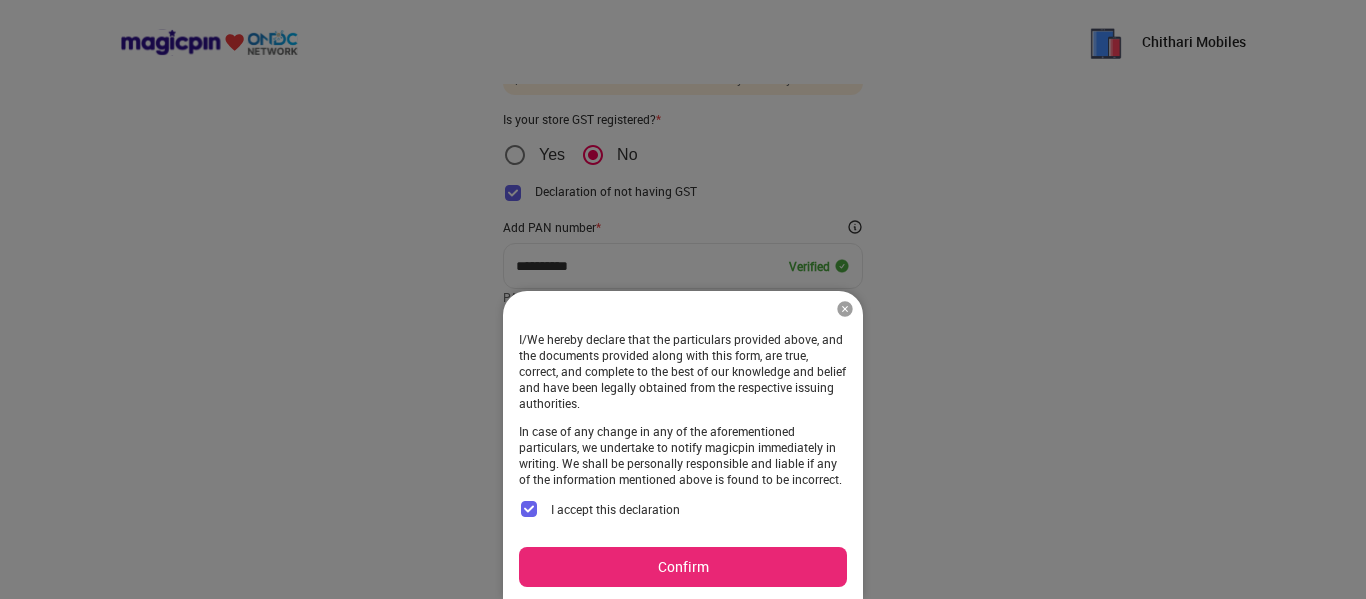 click on "Confirm" at bounding box center [683, 567] 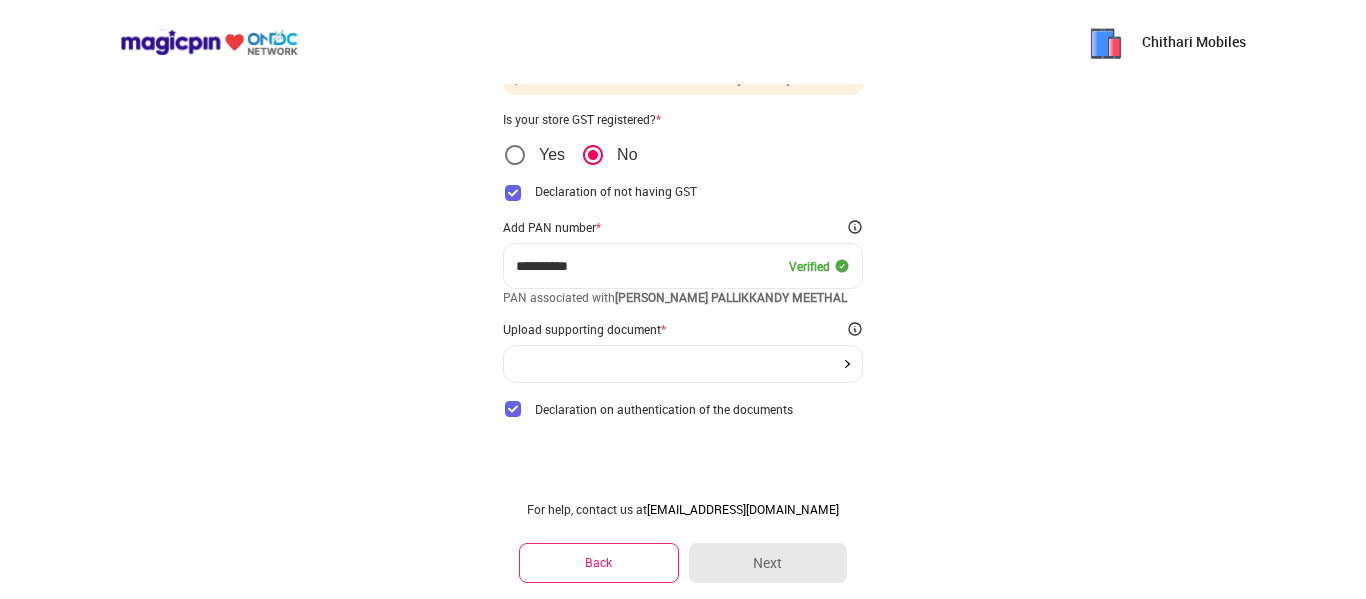 click 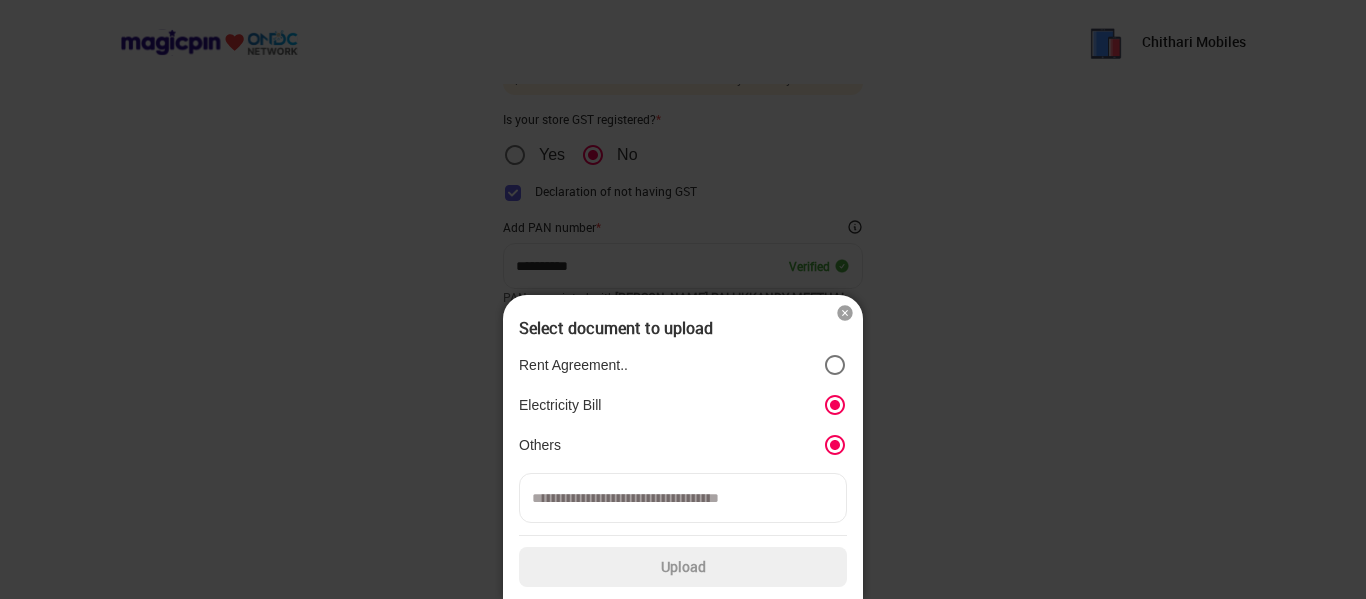 click on "Upload" at bounding box center (683, 567) 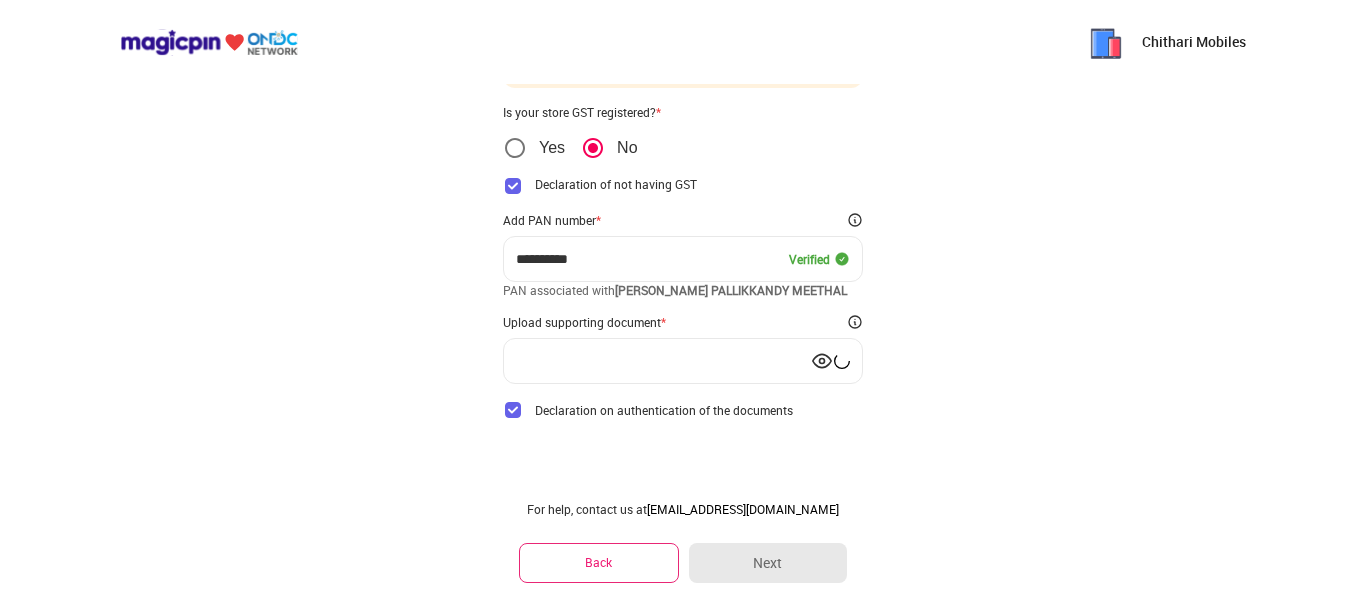 scroll, scrollTop: 100, scrollLeft: 0, axis: vertical 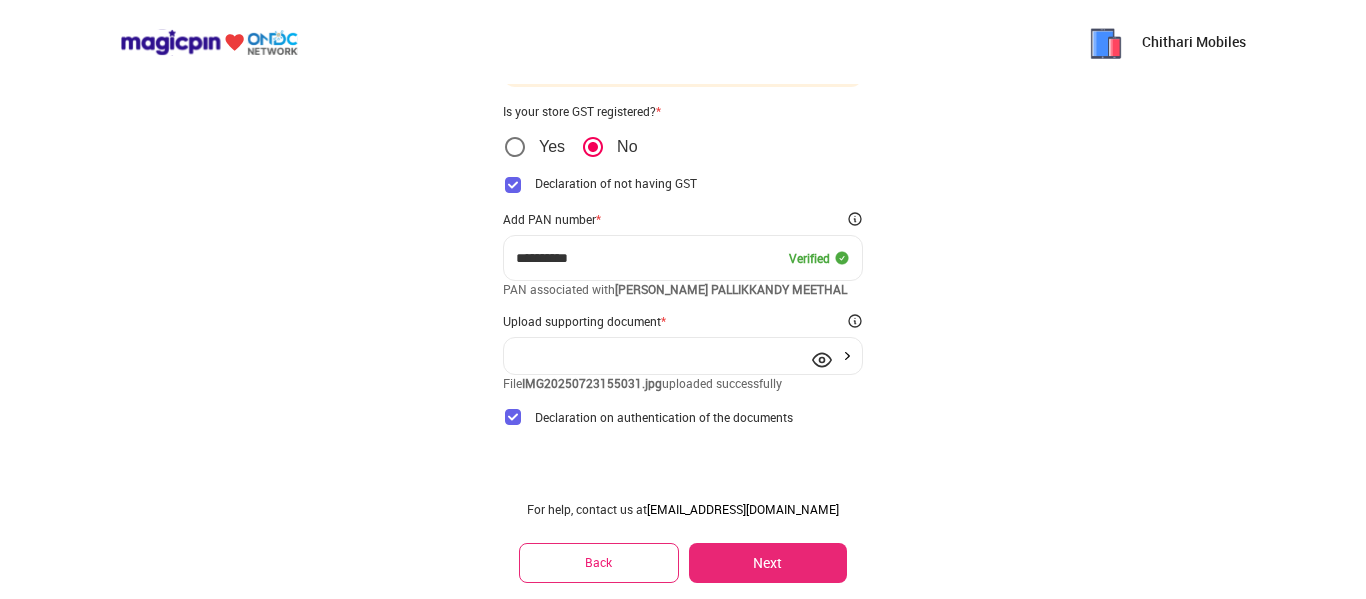 click on "Next" at bounding box center (768, 563) 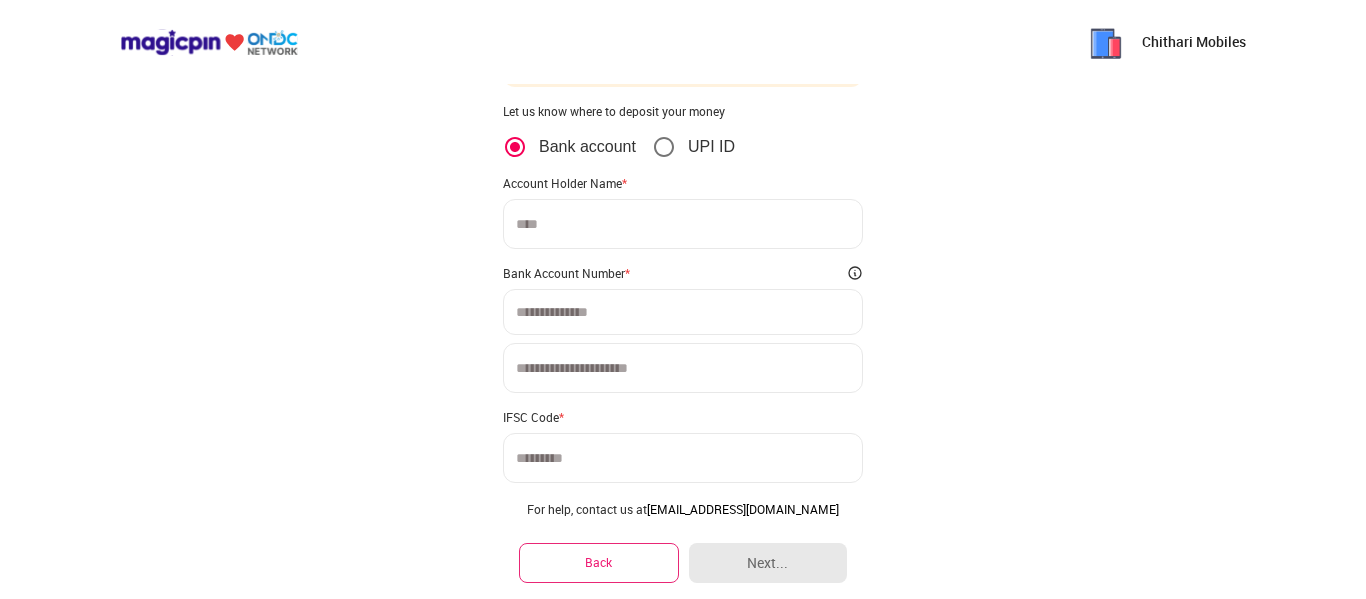 click at bounding box center [683, 224] 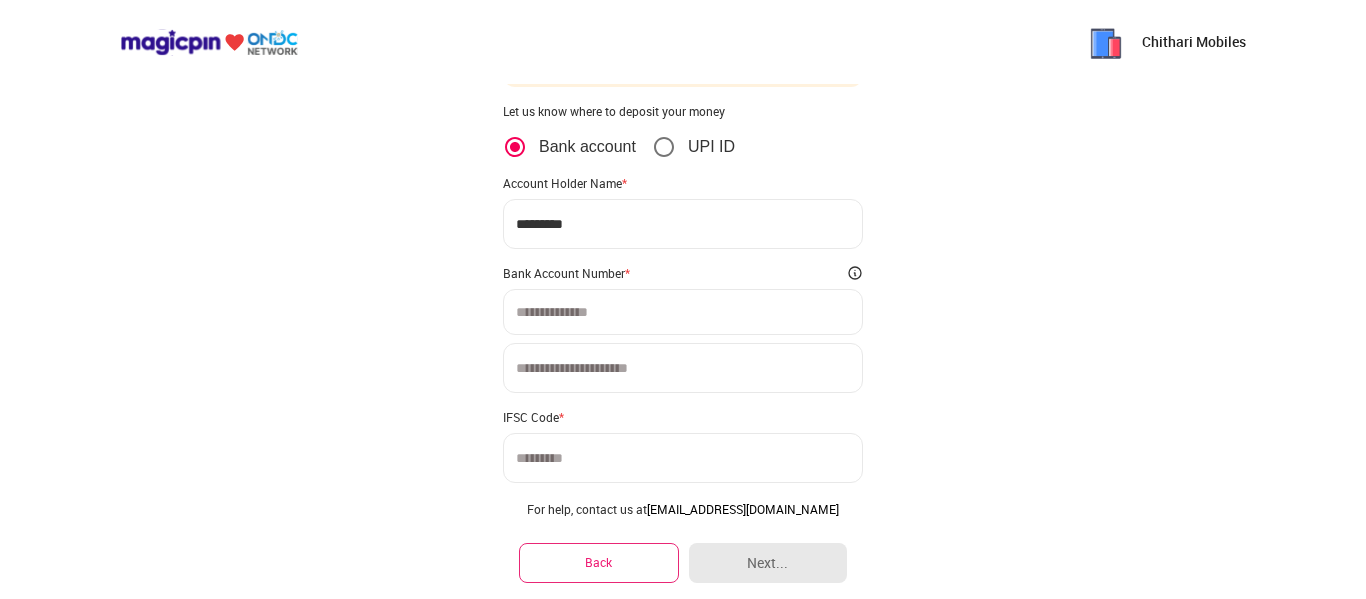 type on "*********" 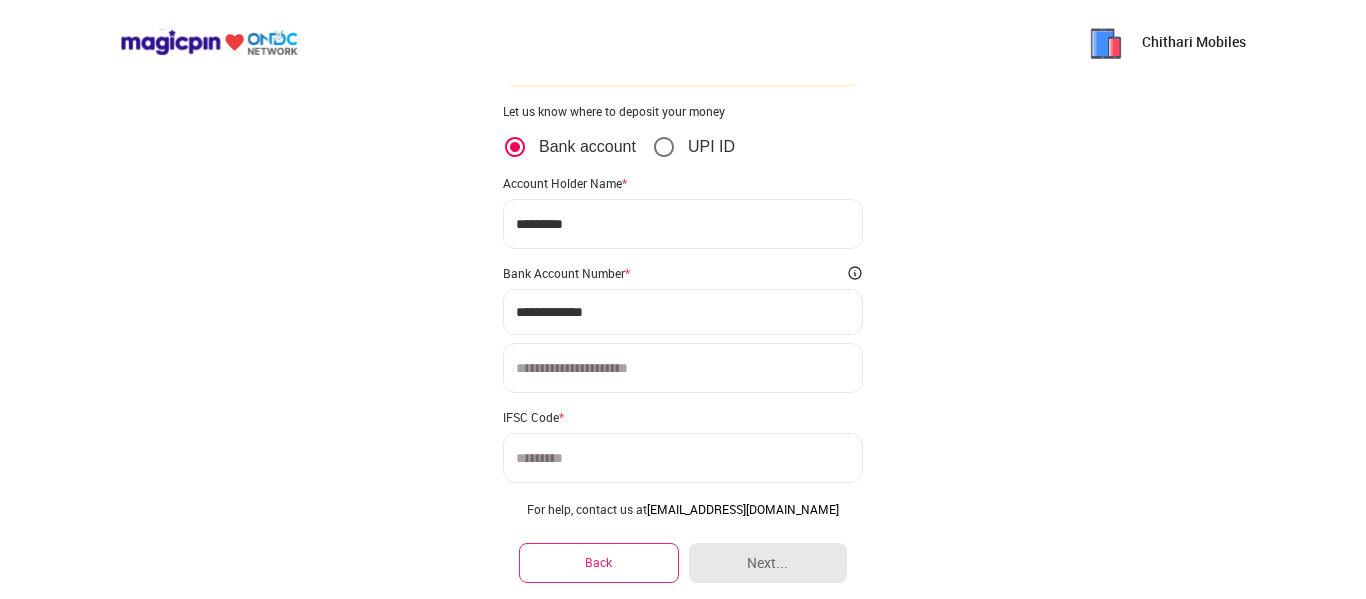type on "**********" 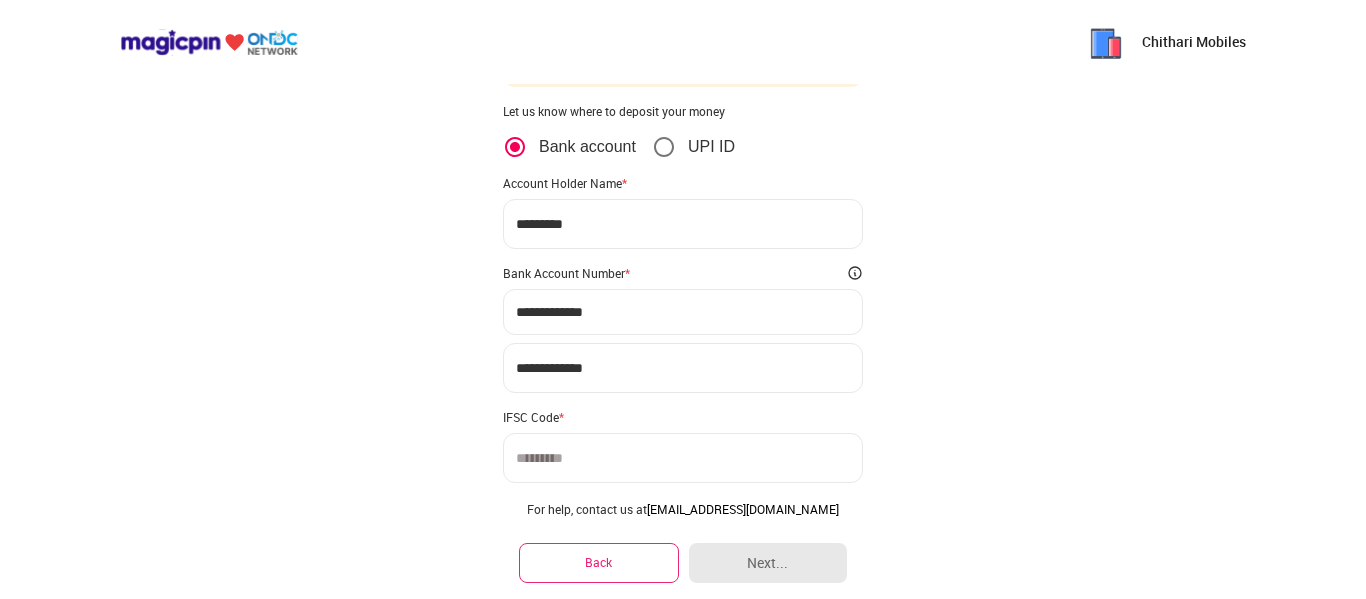 type on "**********" 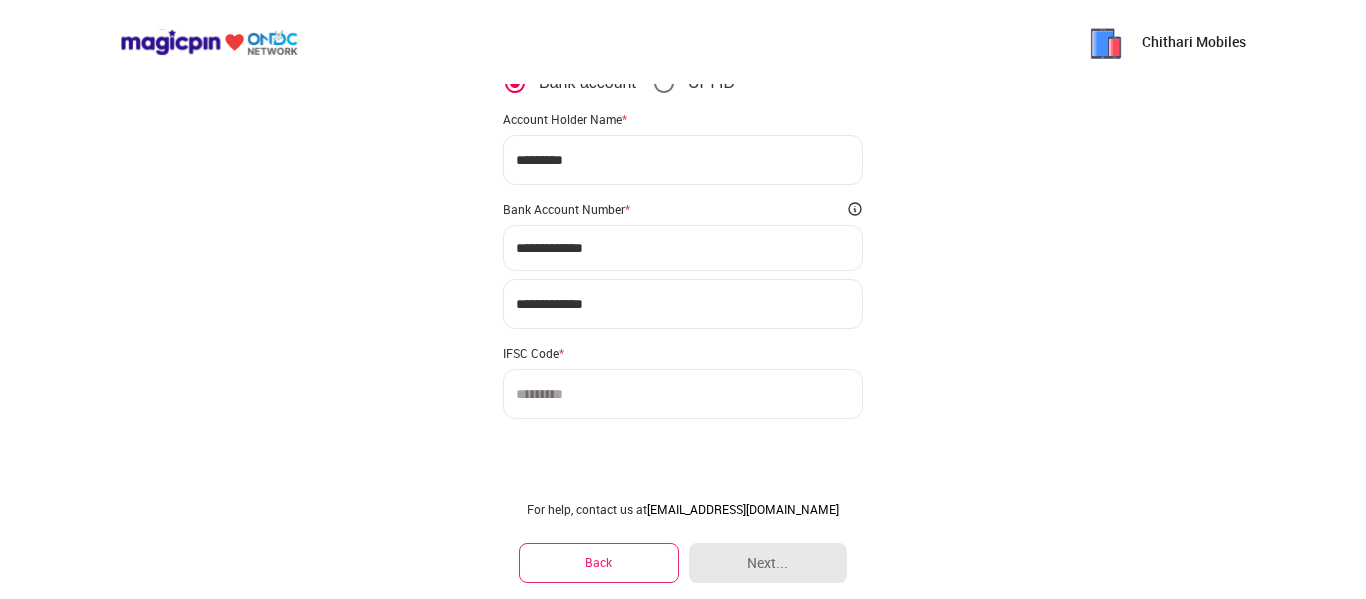 click at bounding box center [683, 394] 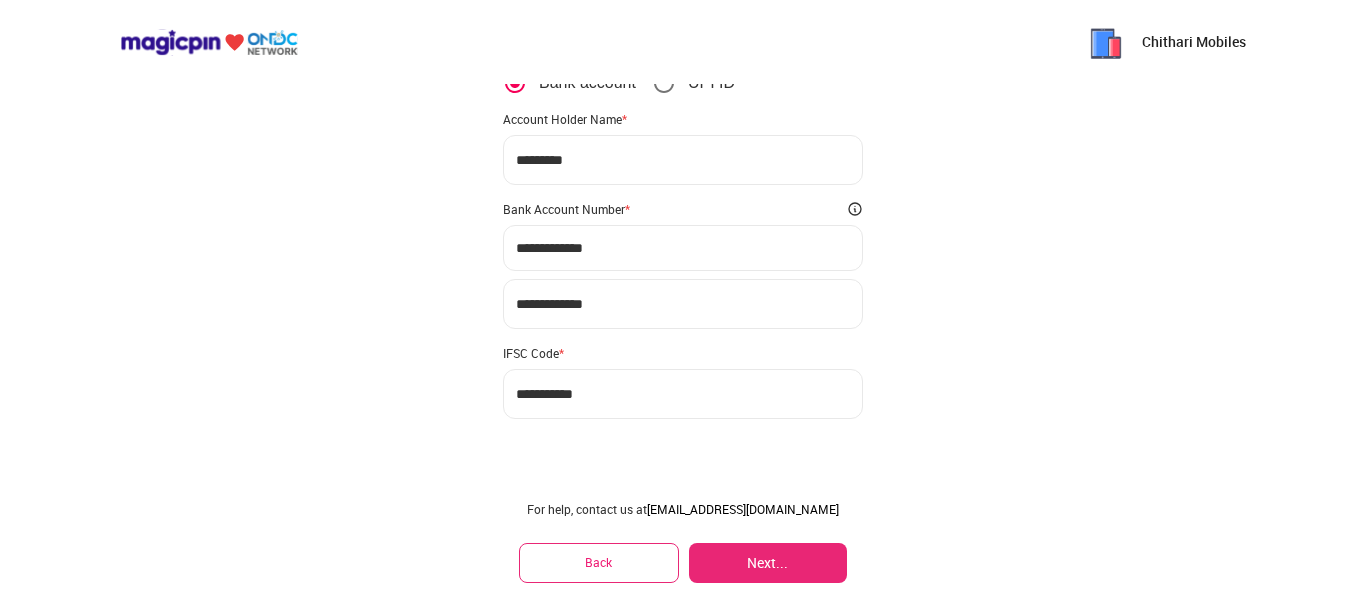 type on "**********" 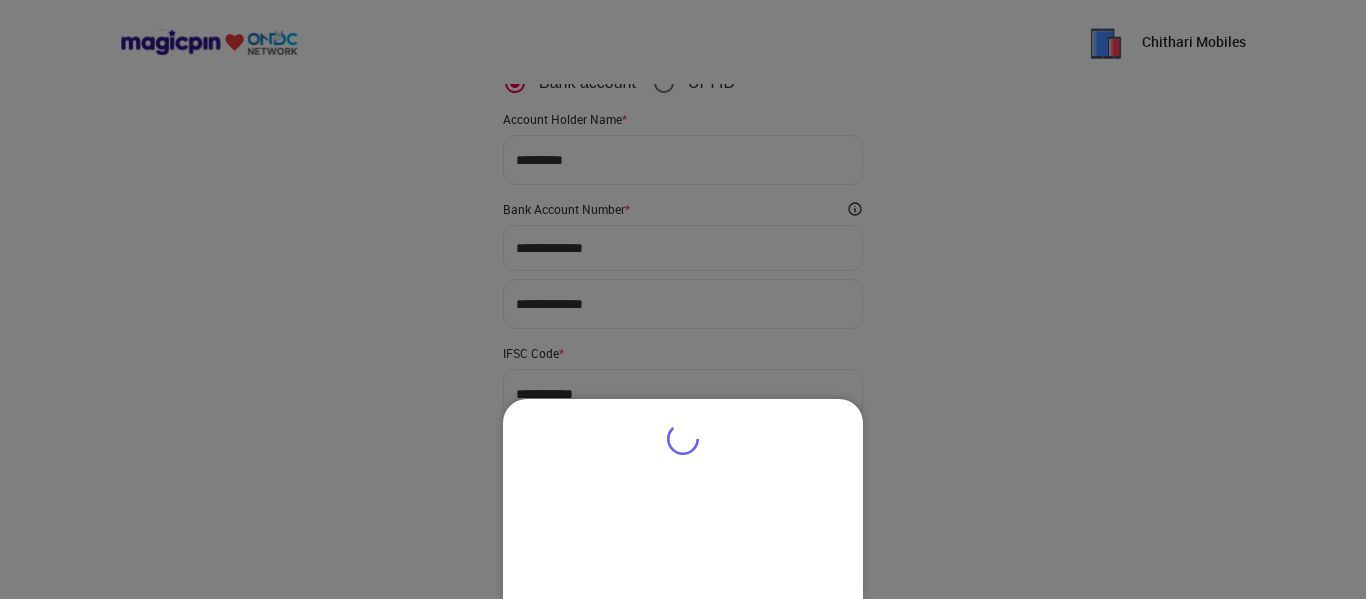 type on "**********" 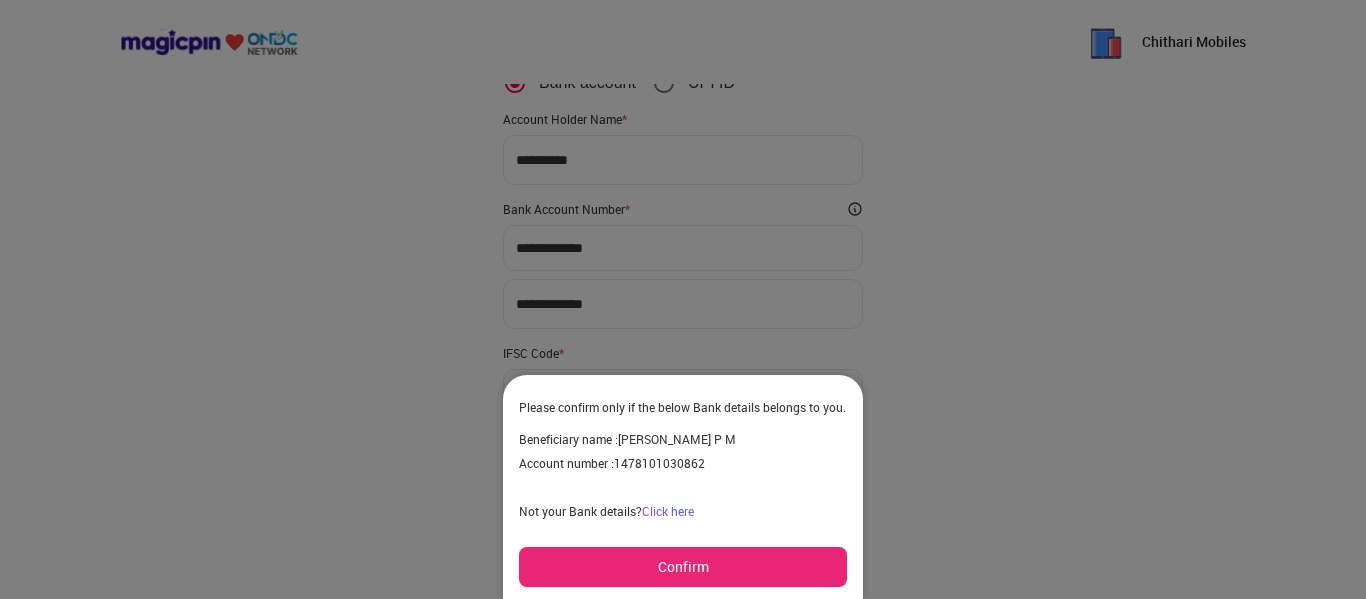 click on "Confirm" at bounding box center [683, 567] 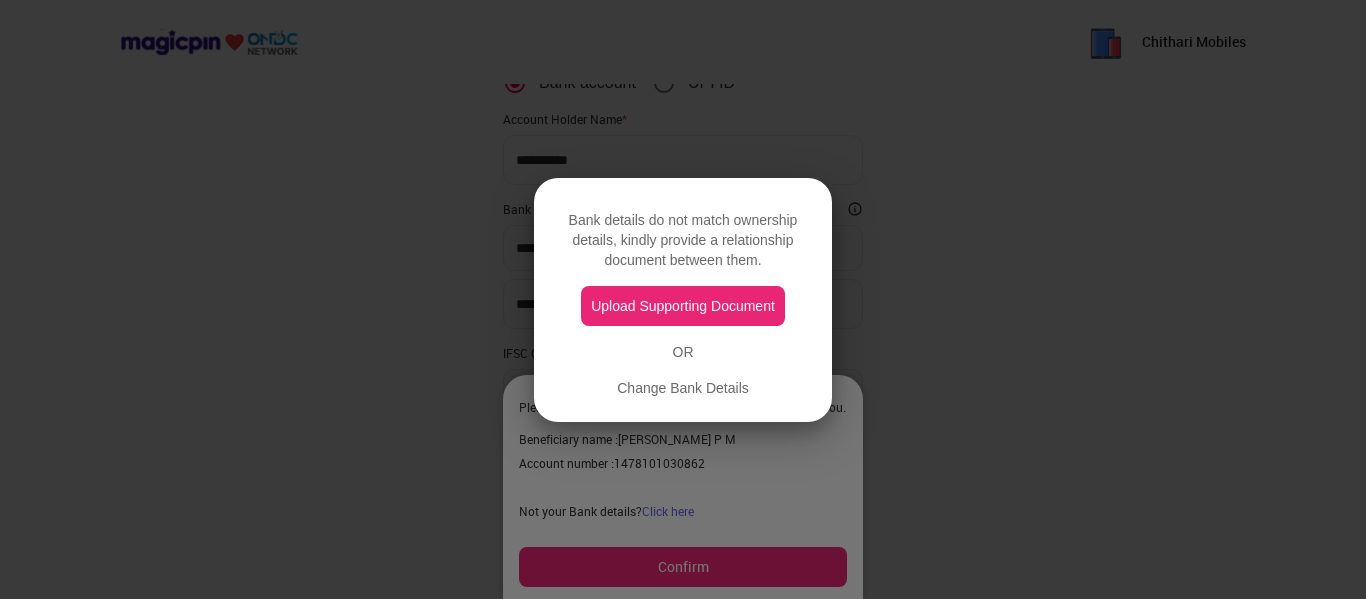 click at bounding box center [683, 299] 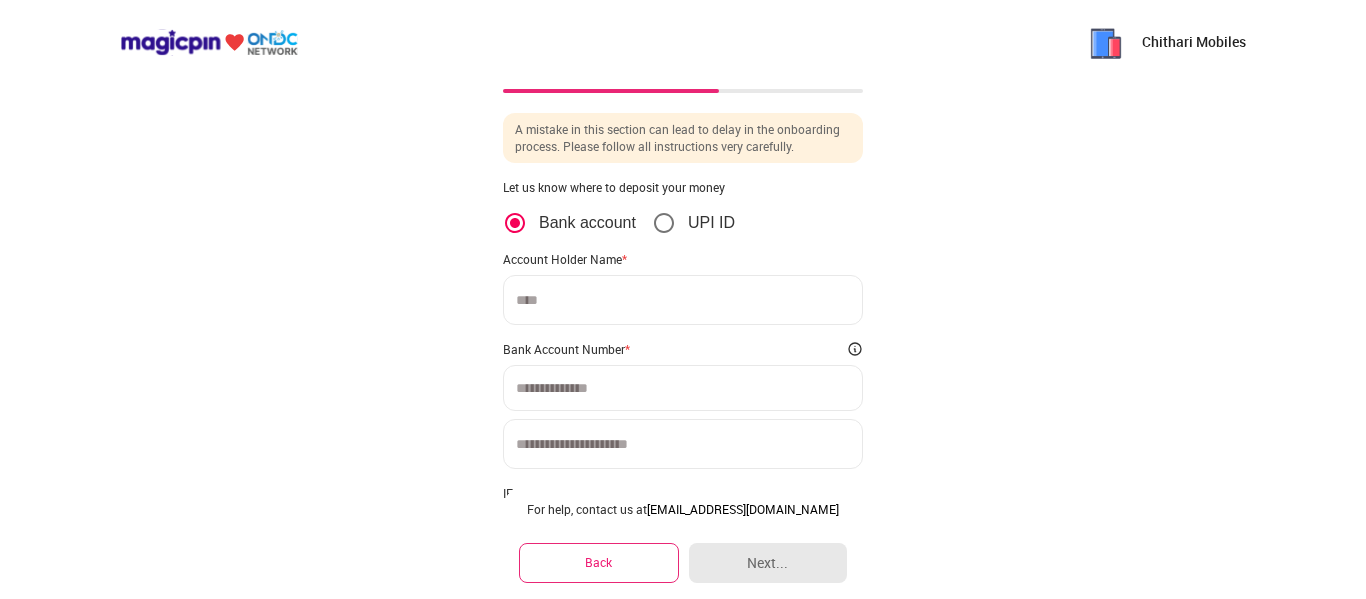 scroll, scrollTop: 0, scrollLeft: 0, axis: both 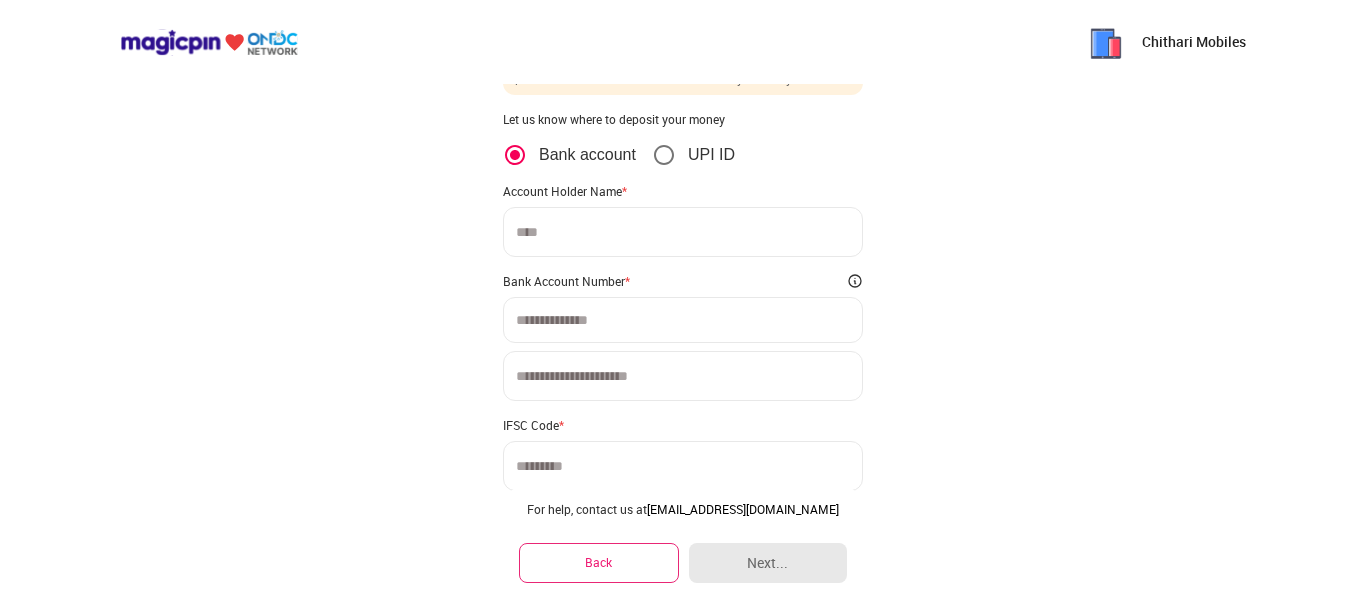 click at bounding box center [683, 232] 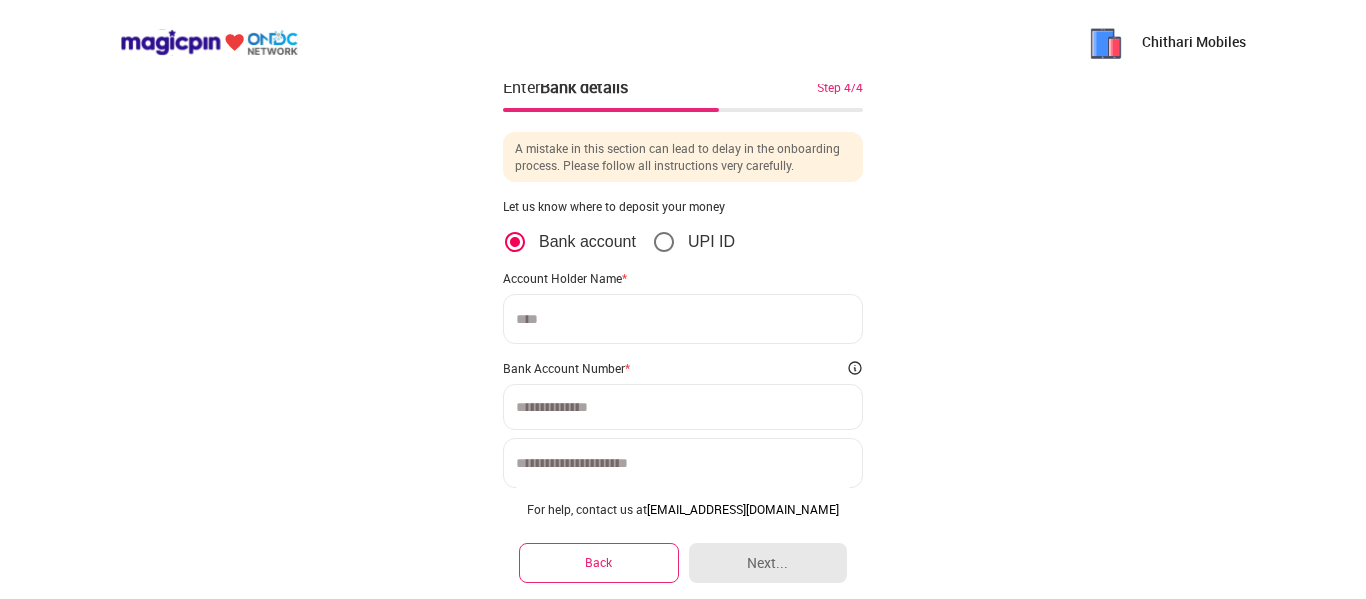 scroll, scrollTop: 0, scrollLeft: 0, axis: both 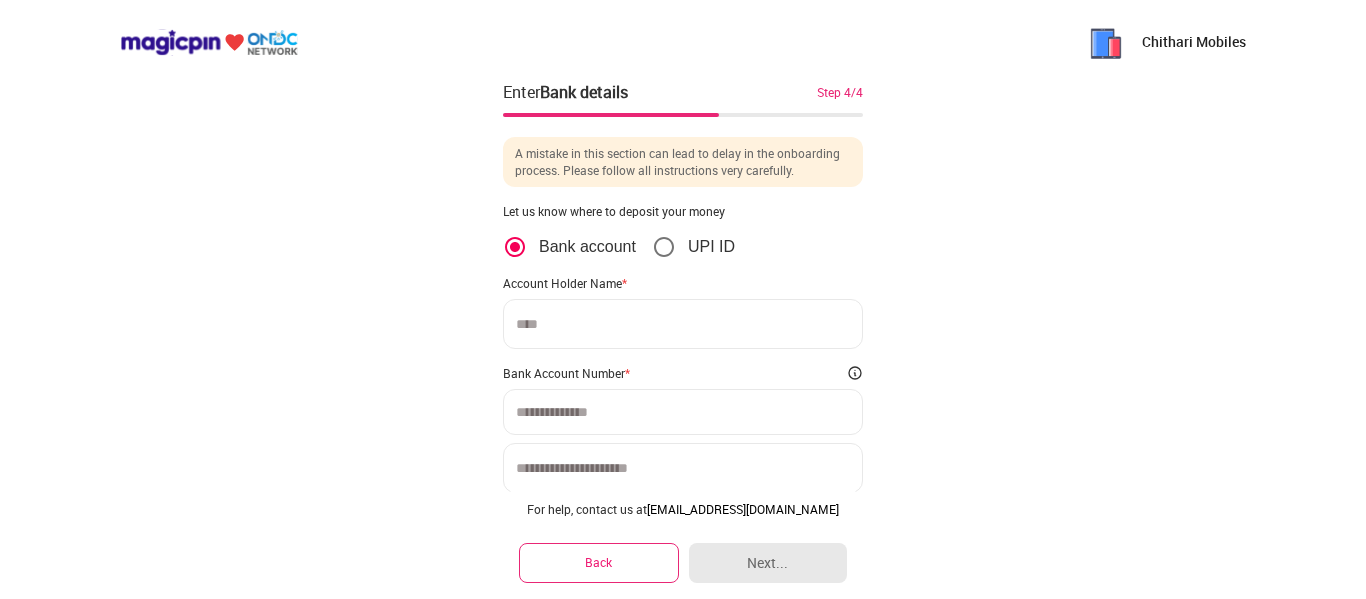 click at bounding box center (683, 324) 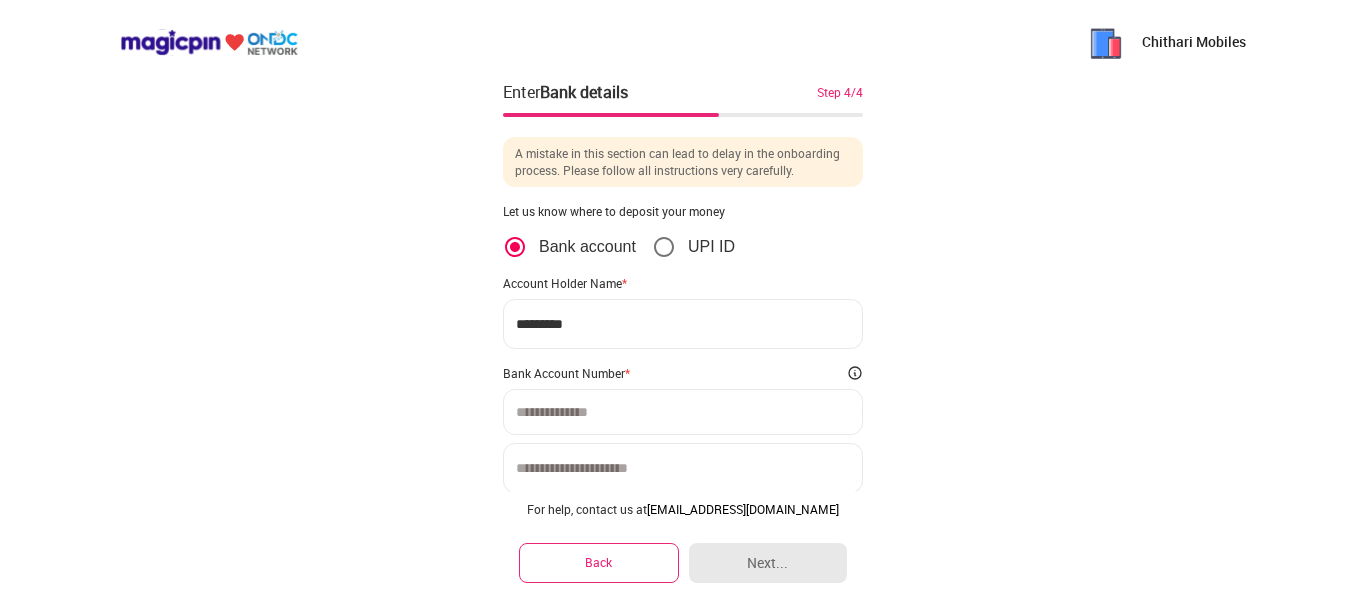 type on "*********" 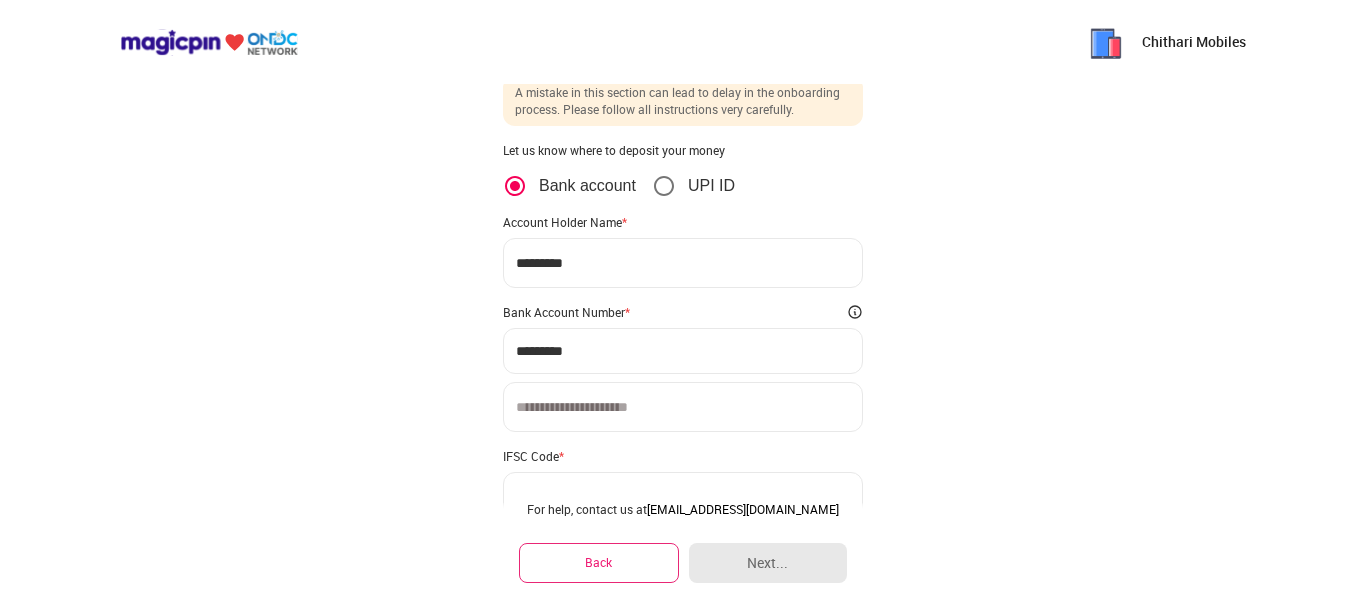 scroll, scrollTop: 71, scrollLeft: 0, axis: vertical 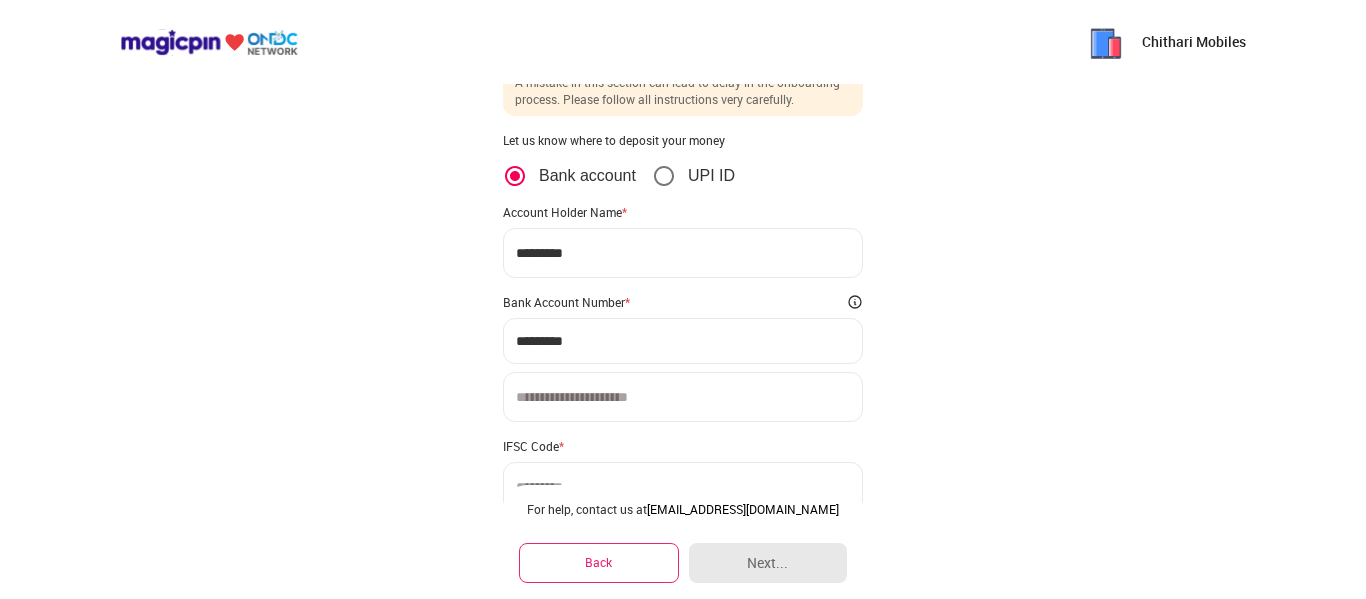 click on "Chithari Mobiles Enter  Bank details Step 4/4 A mistake in this section can lead to delay in the onboarding process. Please follow all instructions very carefully. Let us know where to deposit your money Bank account UPI ID Account Holder Name * ********* Bank Account Number * ********* IFSC Code * Please confirm only if the below Bank details belongs to you. Account number :  147810103 Not your Bank details?  Click here Confirm For help, contact us at  partner@magicpin.in Back Next..." at bounding box center (683, 310) 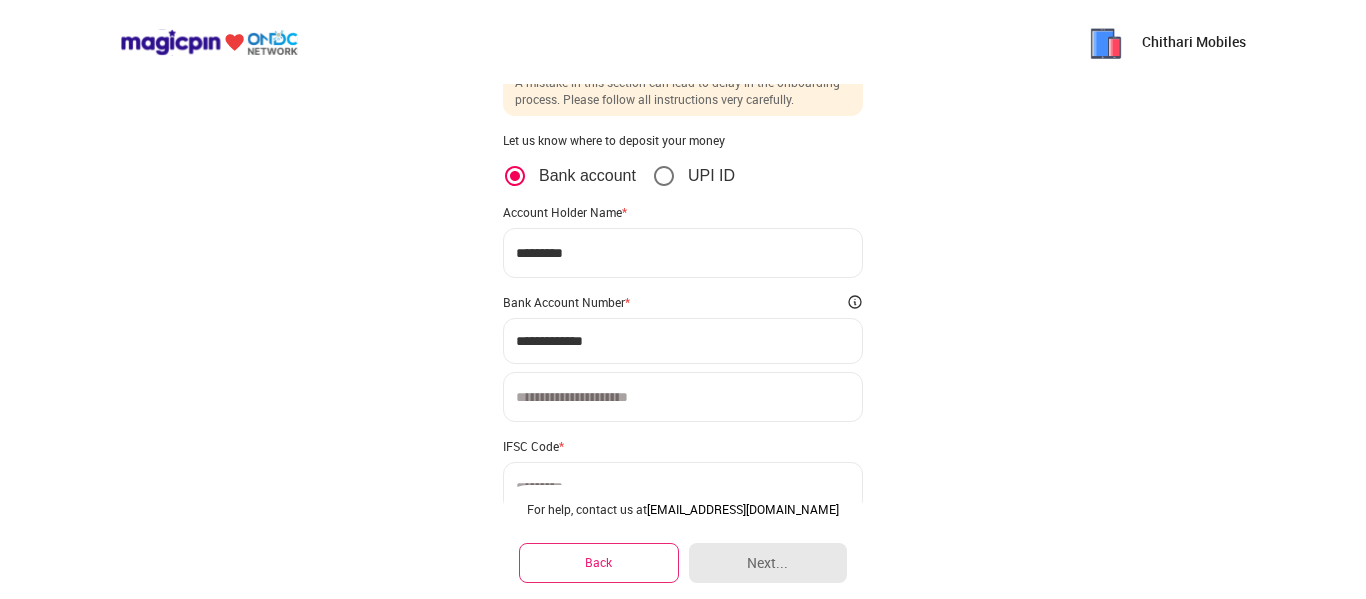 type on "**********" 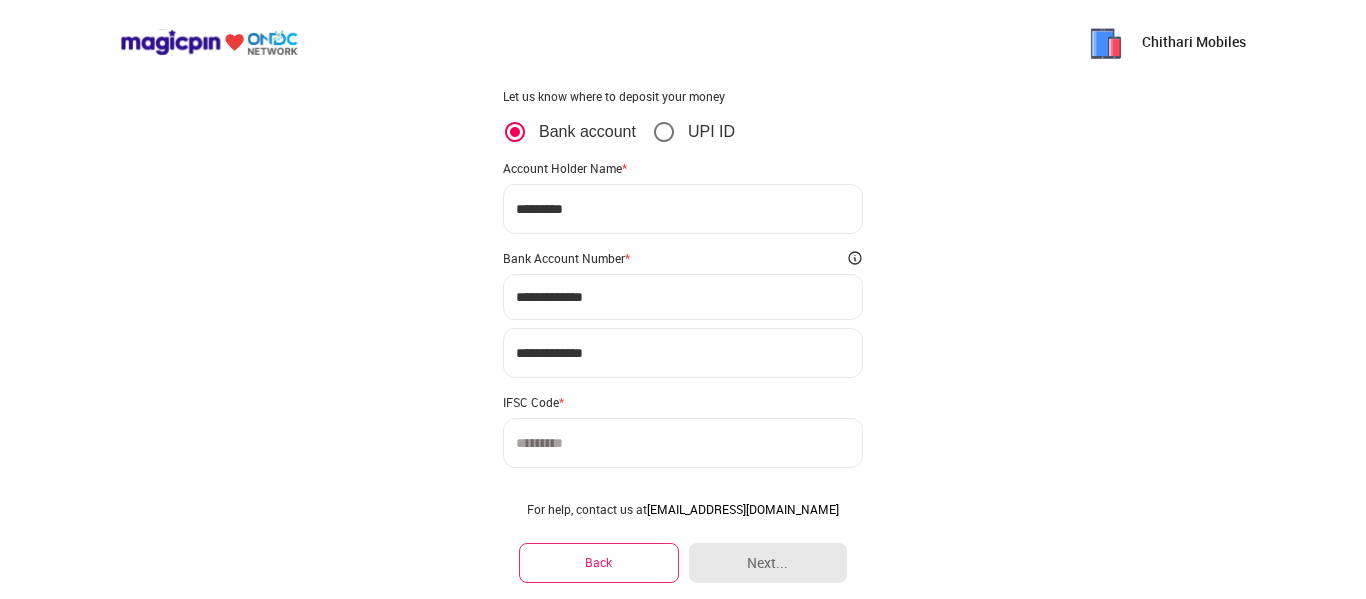 scroll, scrollTop: 164, scrollLeft: 0, axis: vertical 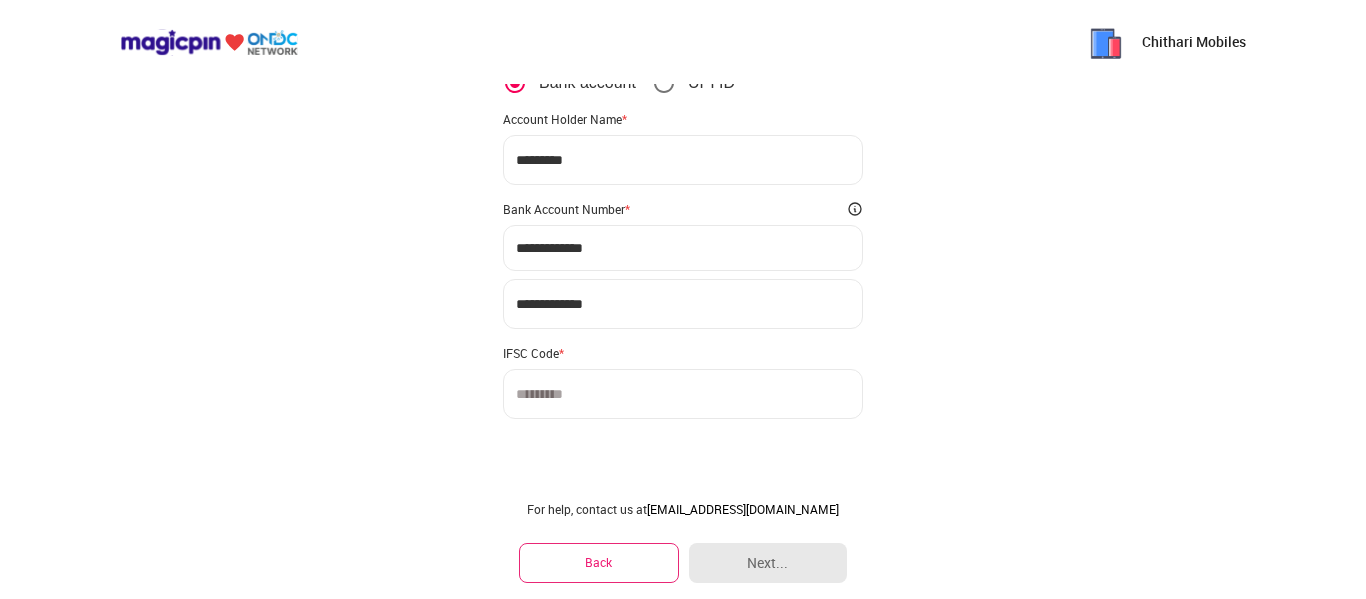 type on "**********" 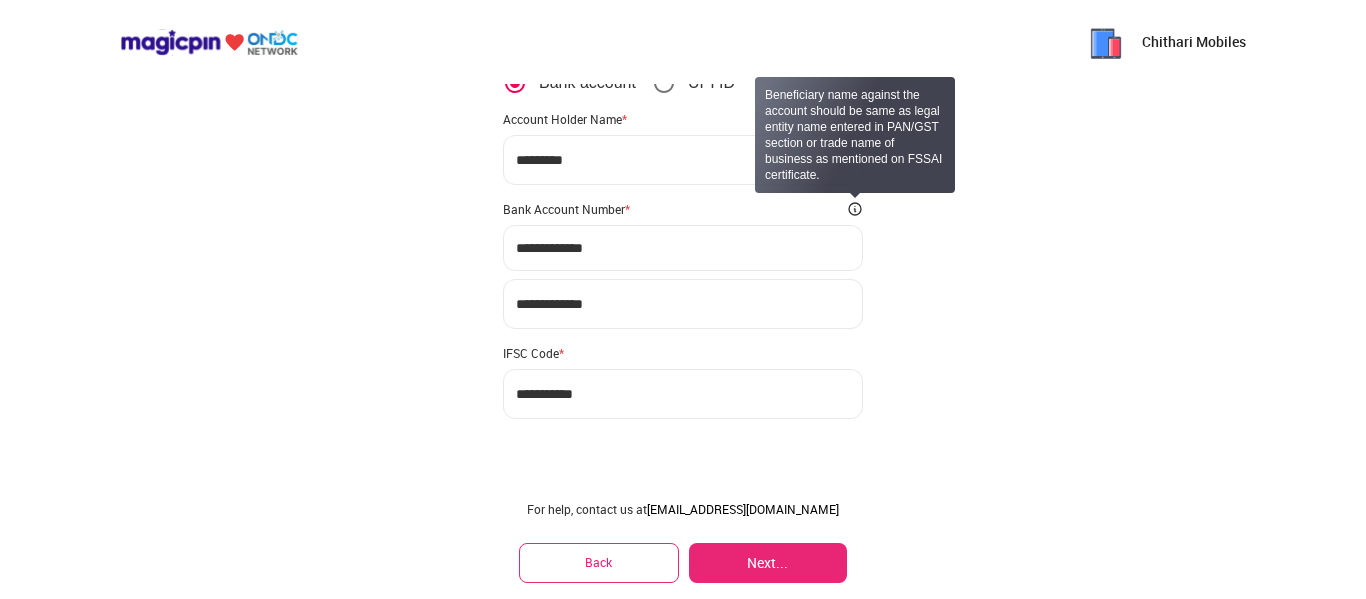 type on "**********" 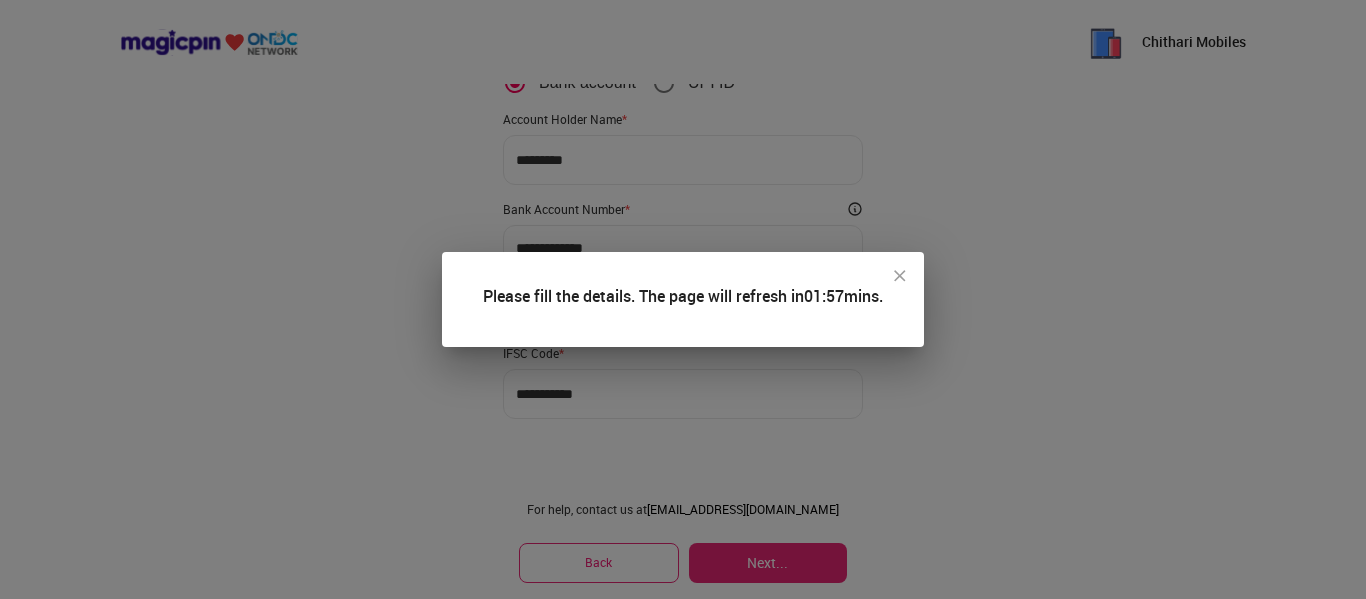 click at bounding box center [900, 276] 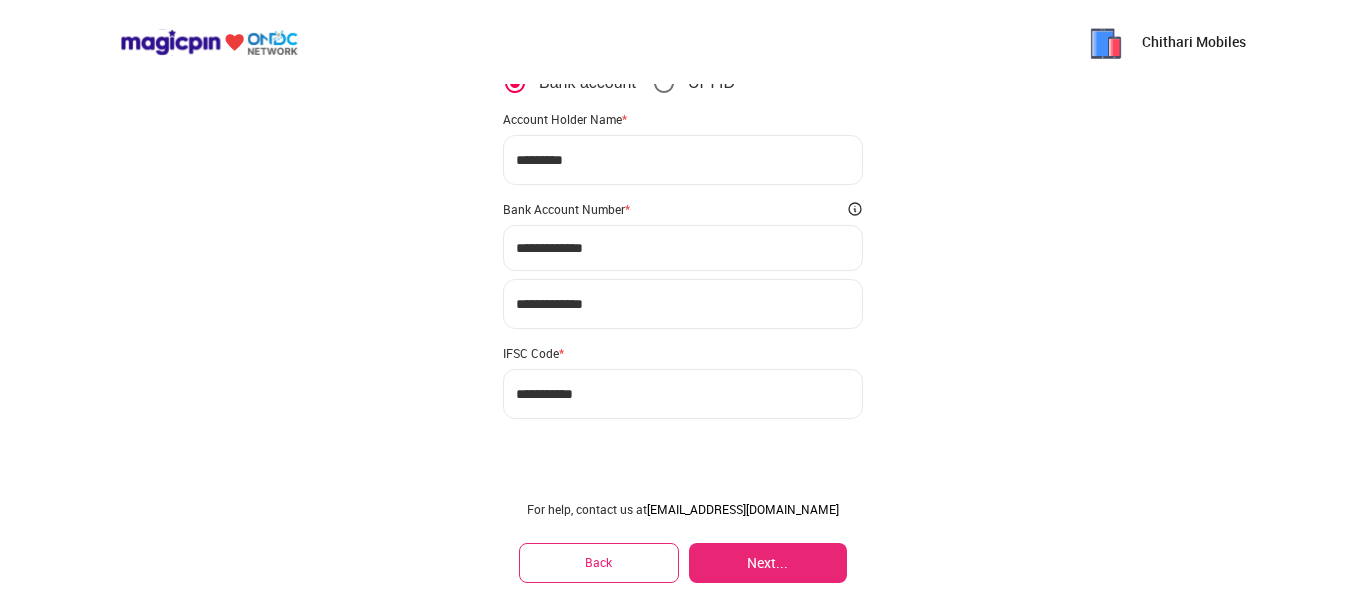 click on "*********" at bounding box center [683, 160] 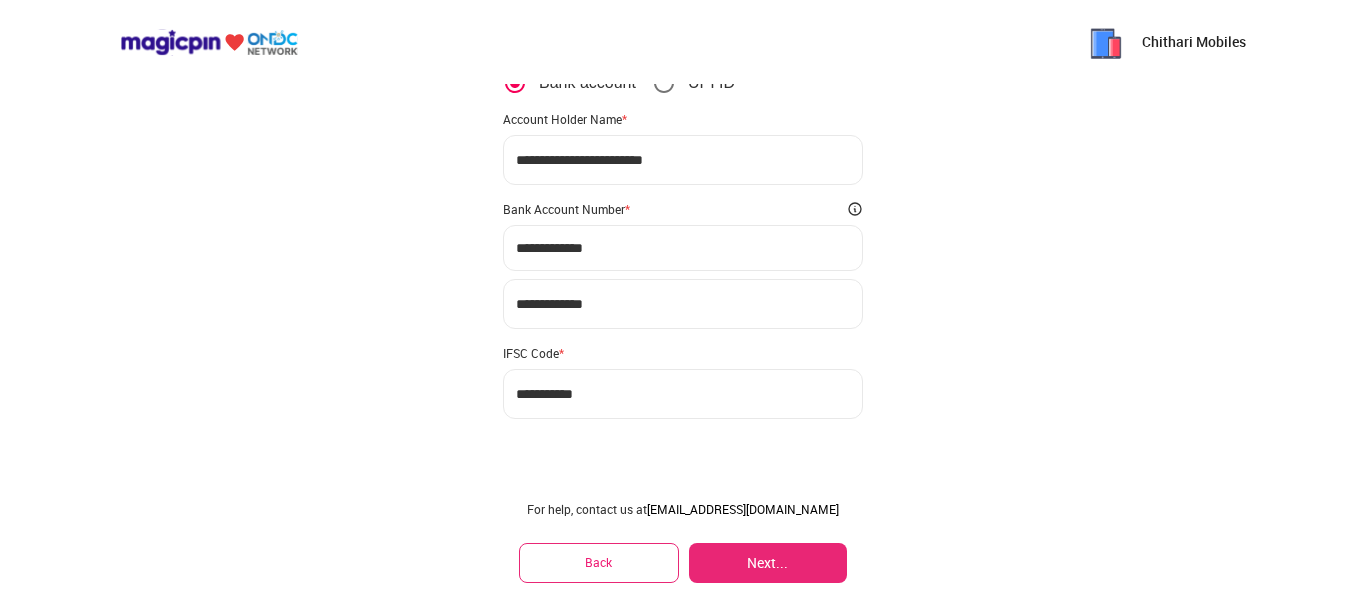 click on "Next..." at bounding box center [768, 563] 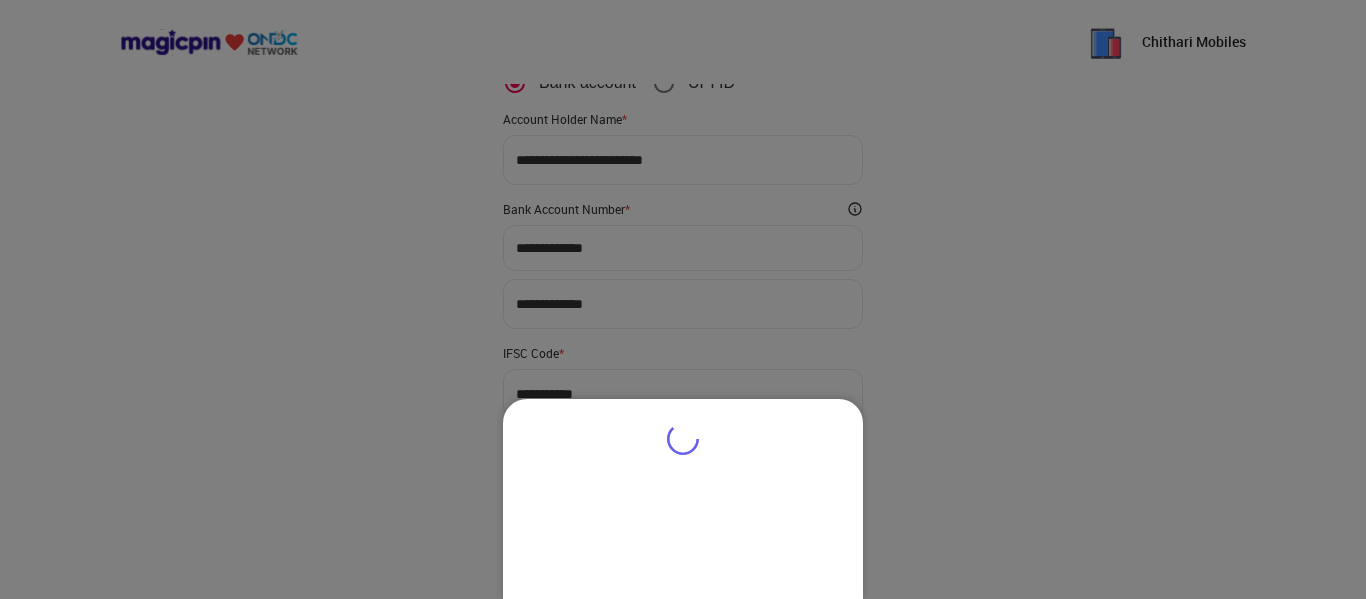 type on "**********" 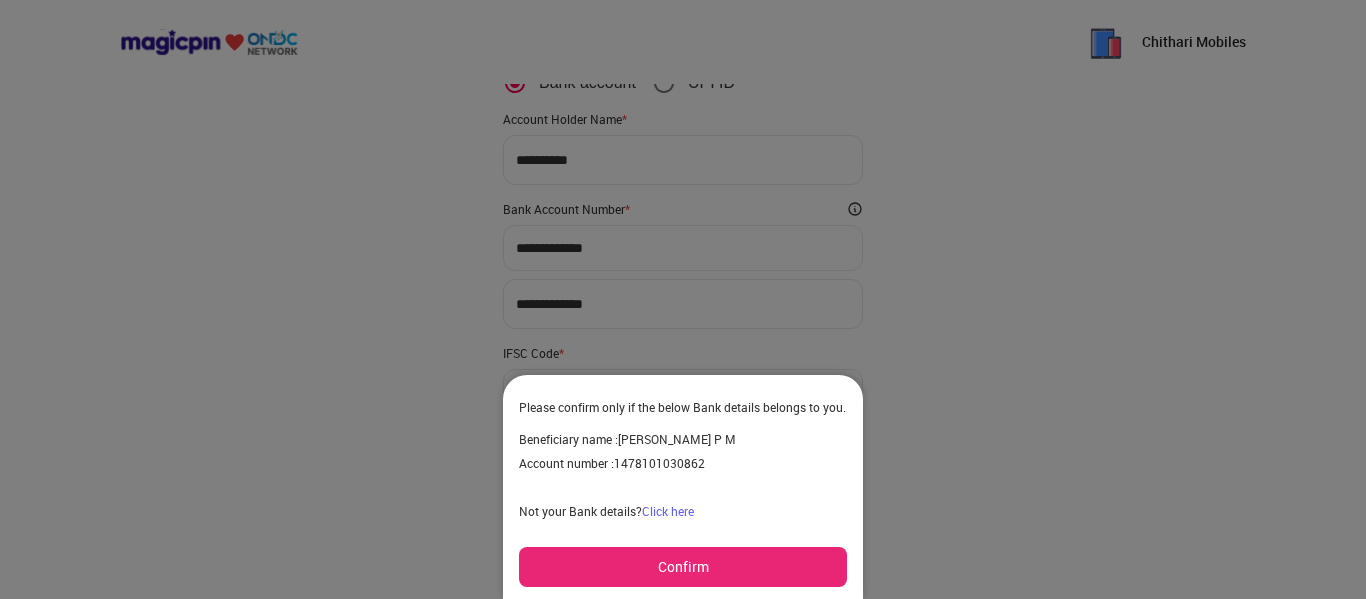 click on "Confirm" at bounding box center (683, 567) 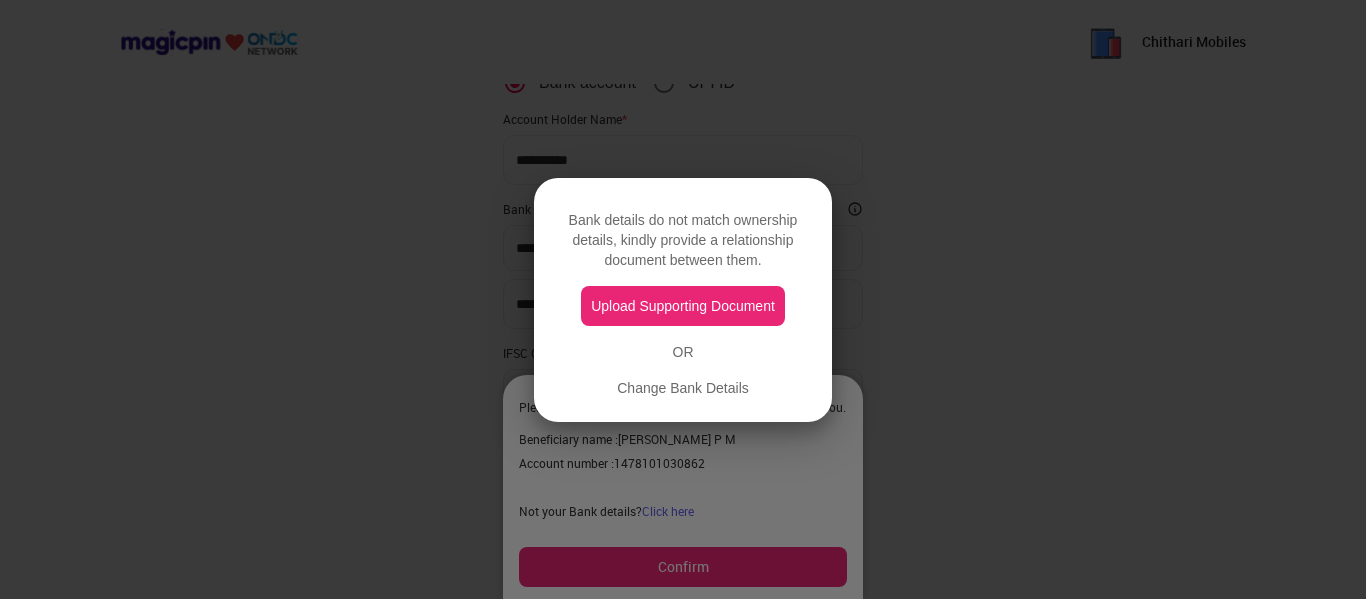 click on "Bank details do not match ownership details, kindly provide a relationship document between them. Upload Supporting Document OR Change Bank Details" at bounding box center [683, 300] 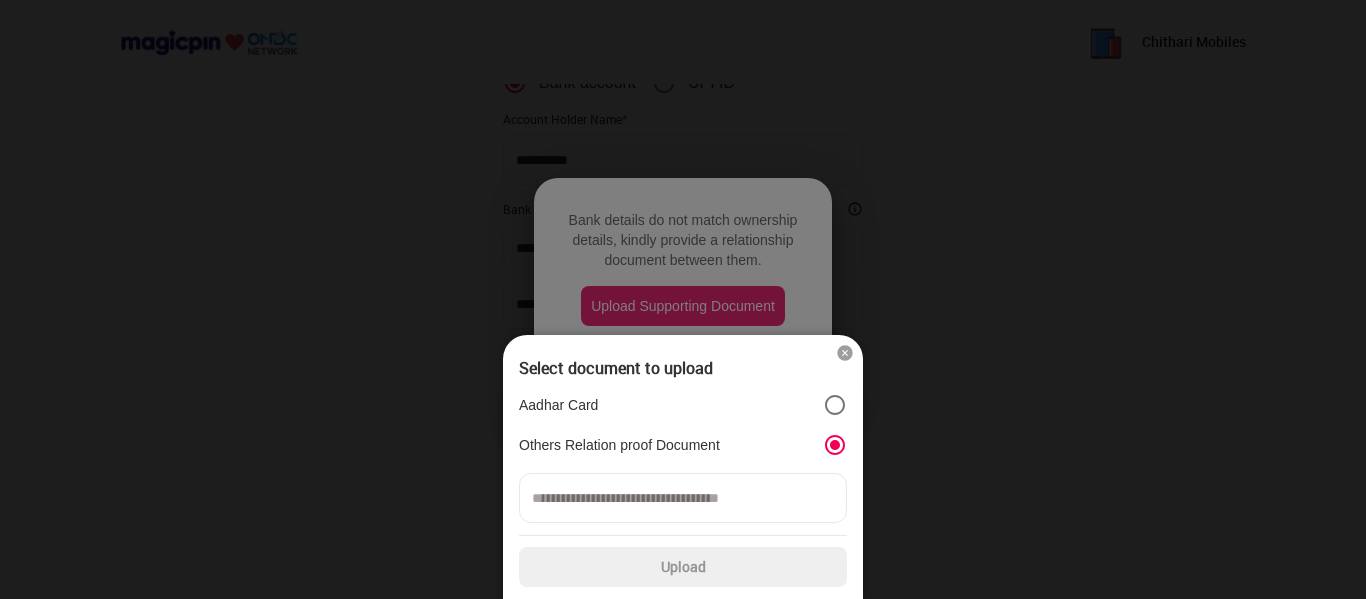 click at bounding box center [683, 498] 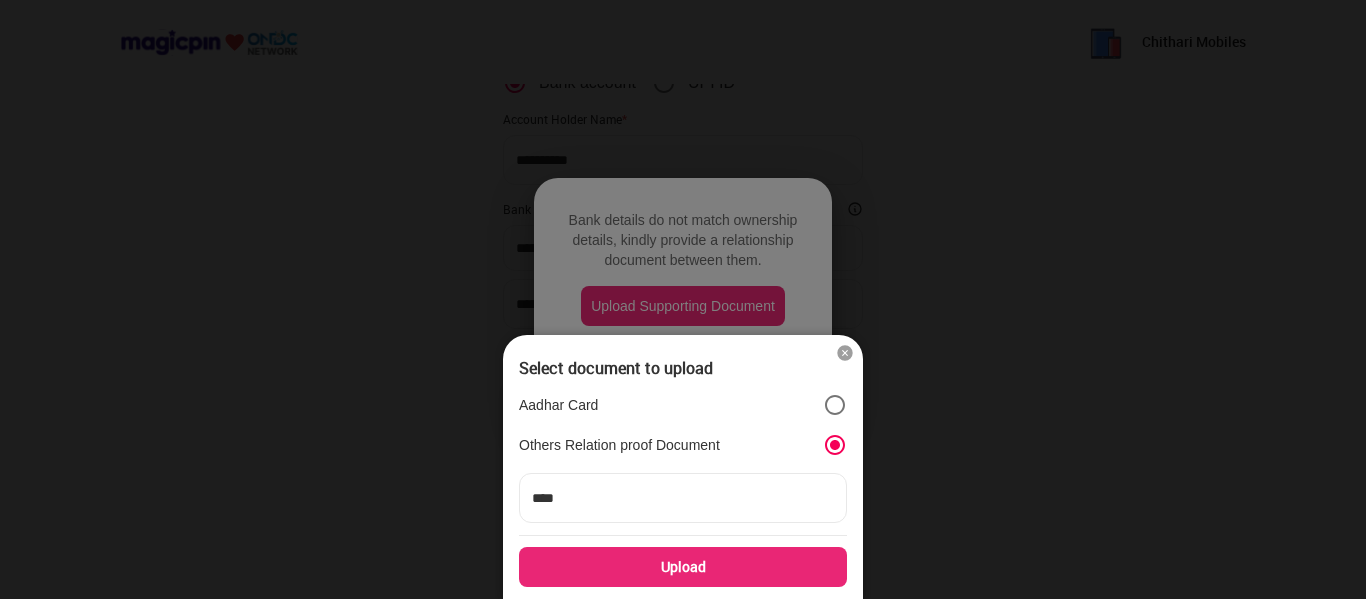 type on "*****" 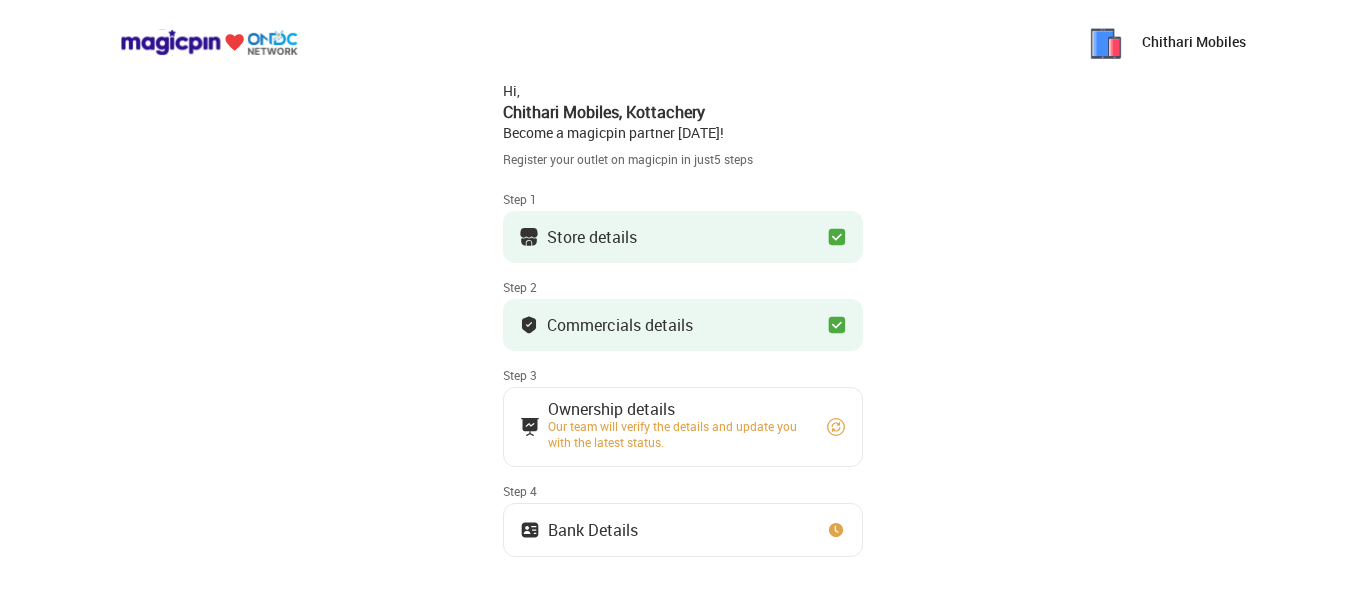 scroll, scrollTop: 164, scrollLeft: 0, axis: vertical 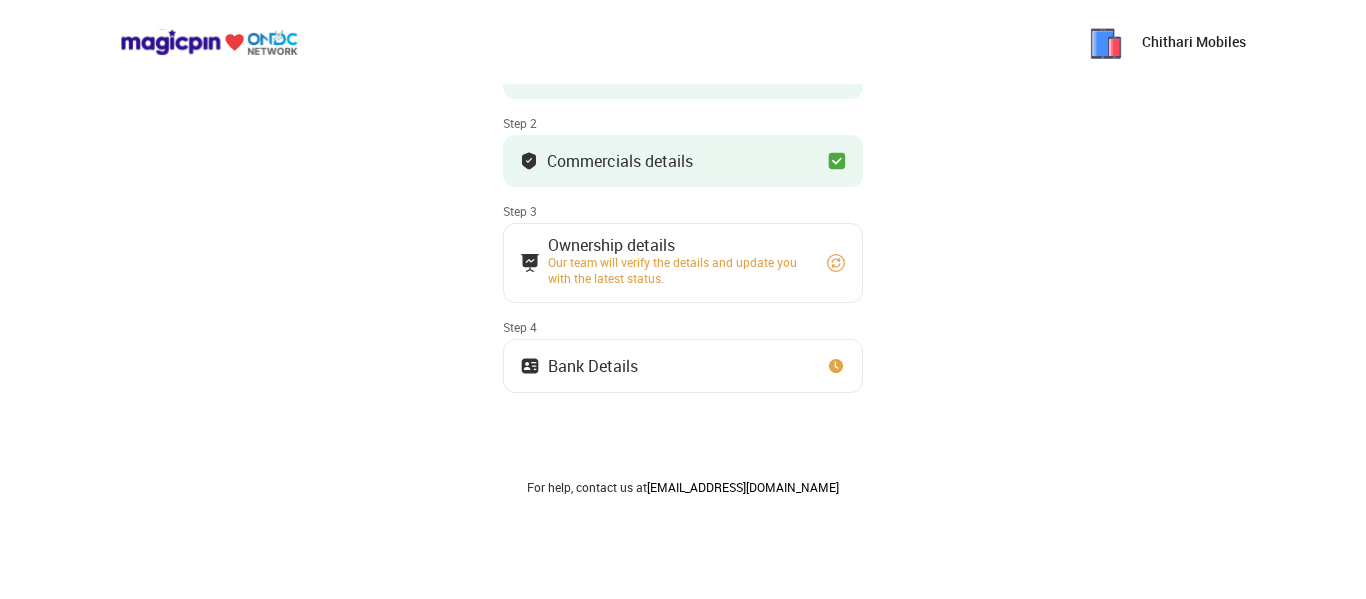 click on "Our team will verify the details and update you with the latest status." at bounding box center [678, 270] 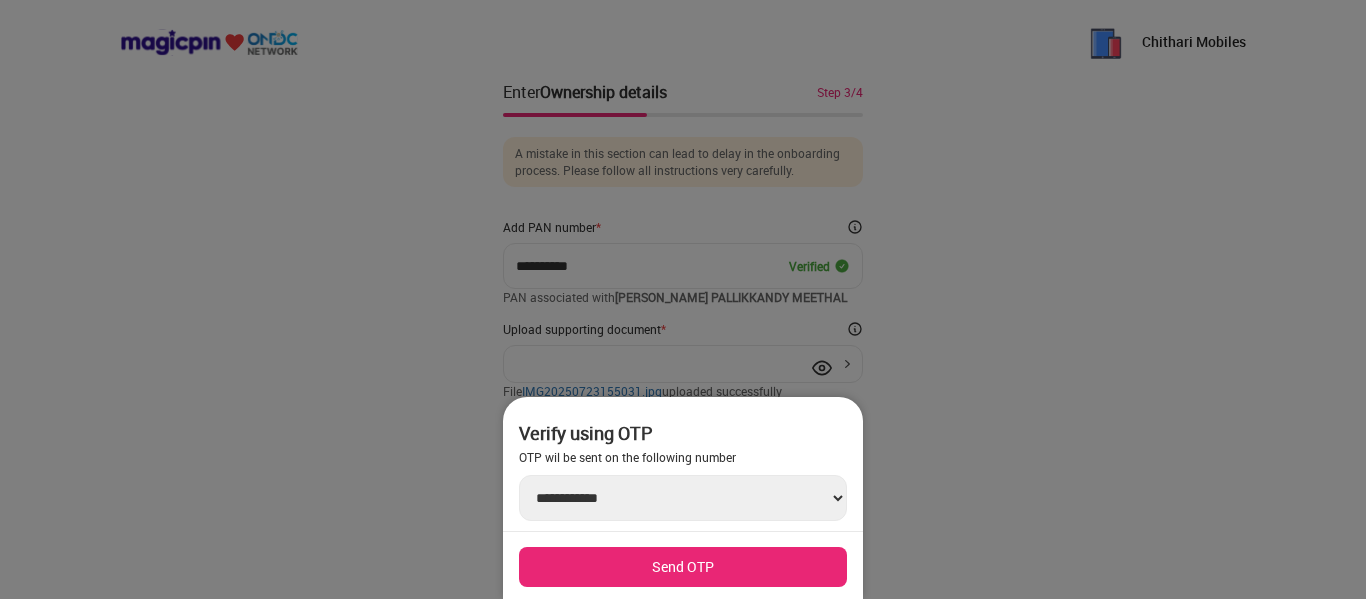 scroll, scrollTop: 0, scrollLeft: 0, axis: both 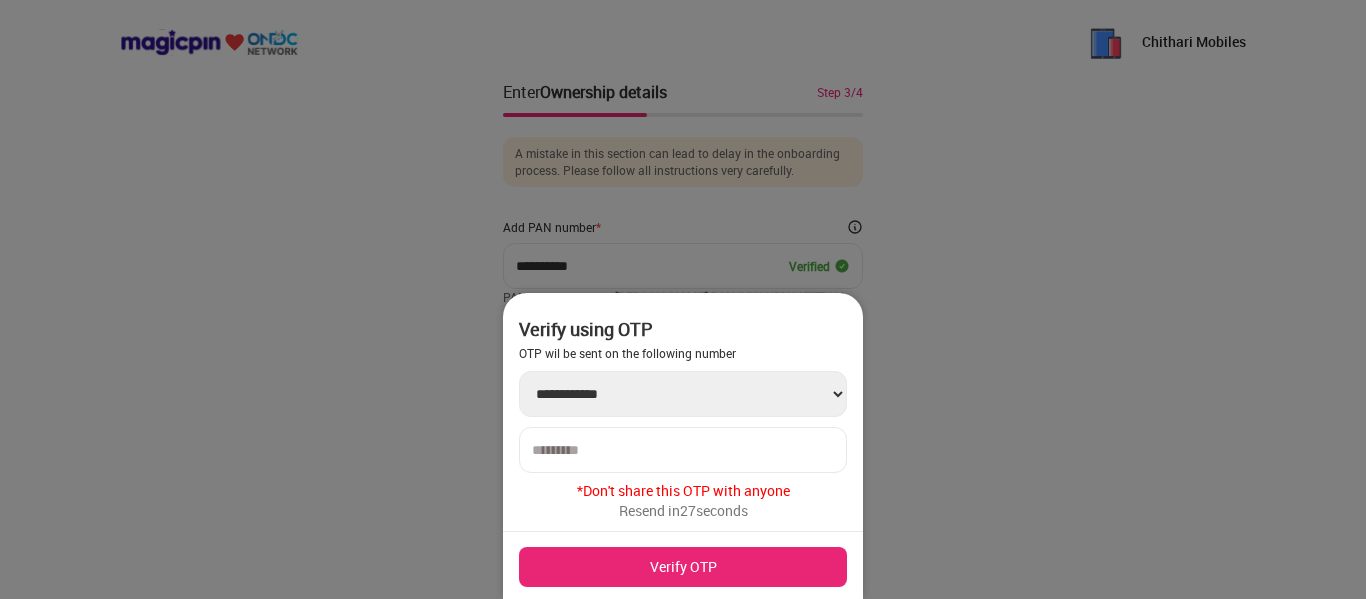 click at bounding box center [683, 450] 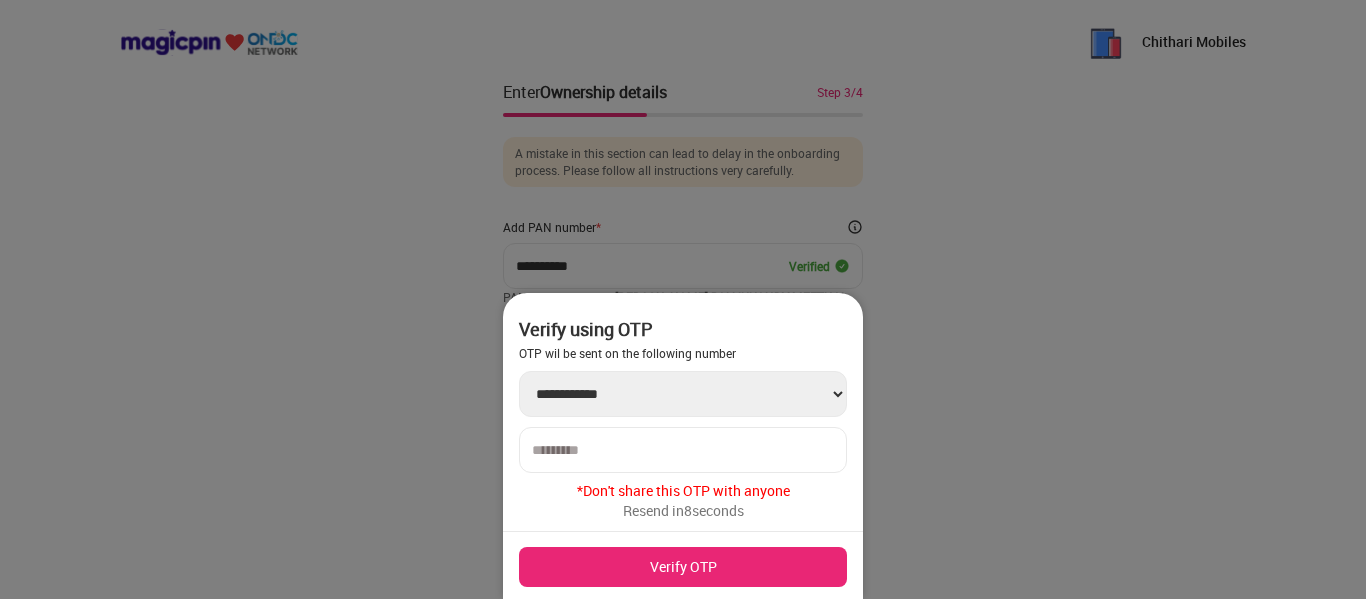type on "******" 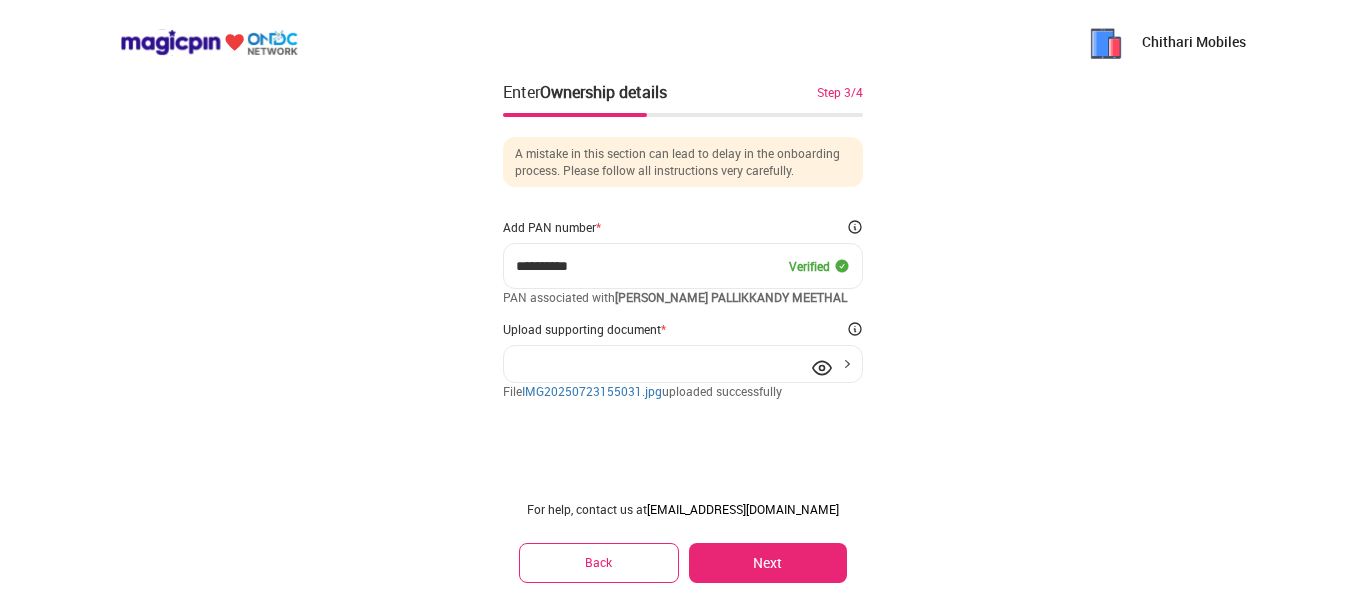 click on "Next" at bounding box center [768, 563] 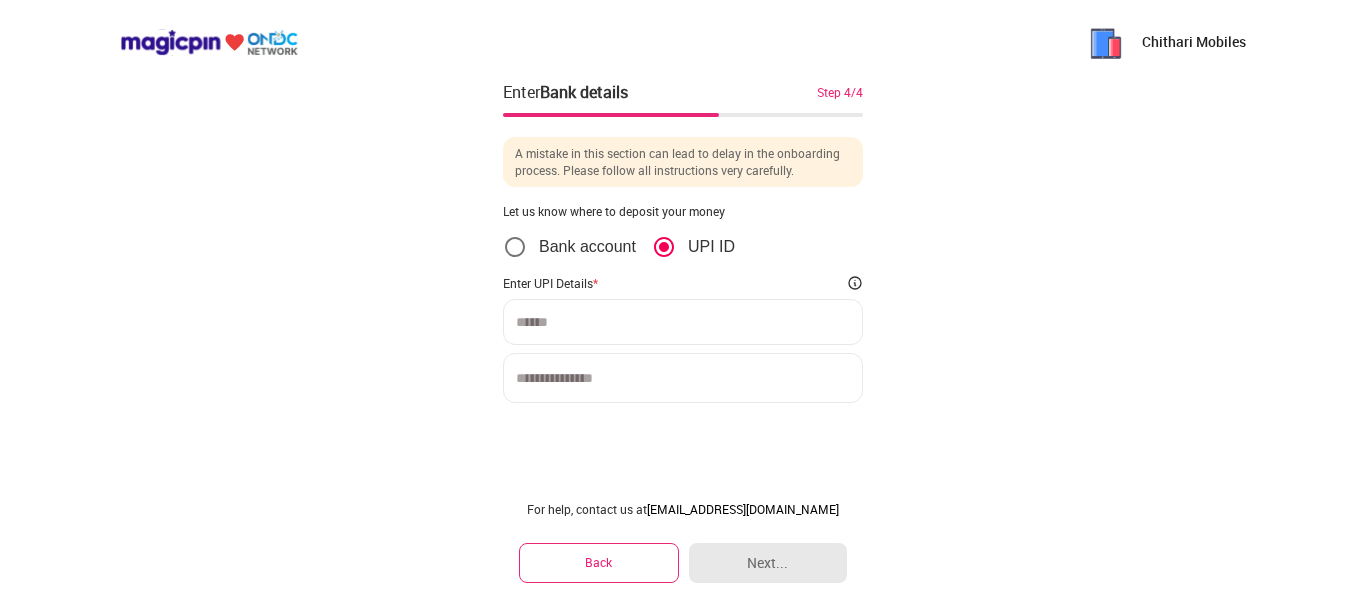 click at bounding box center [683, 322] 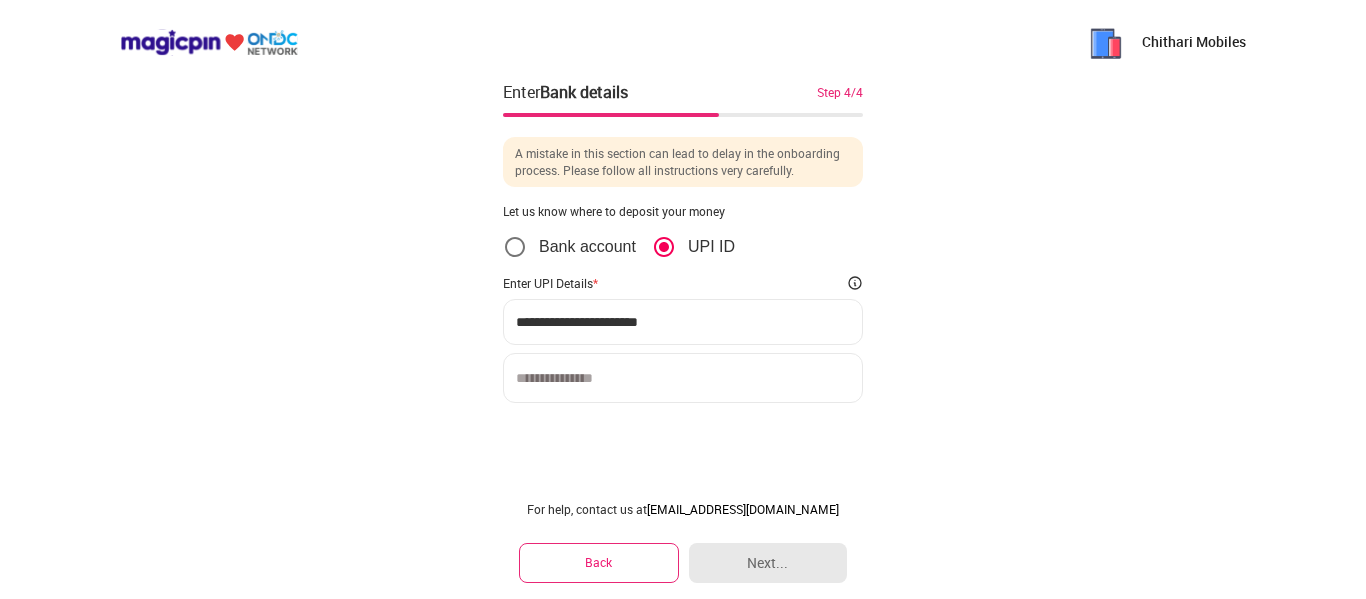 type on "**********" 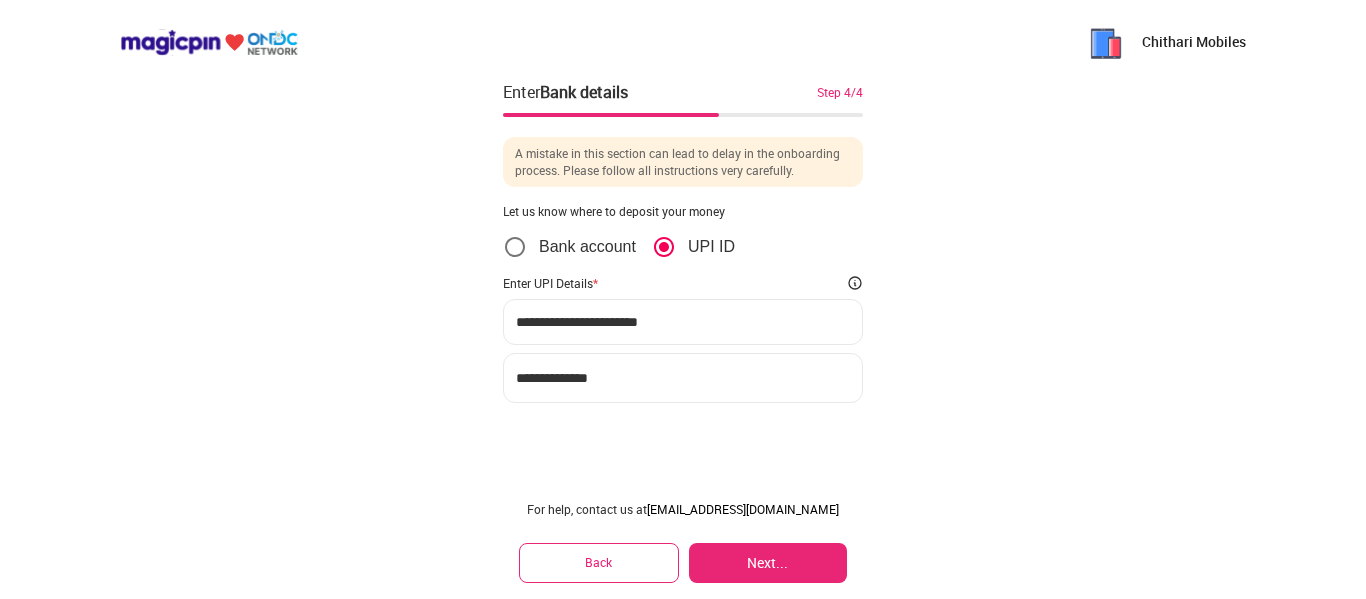 type on "**********" 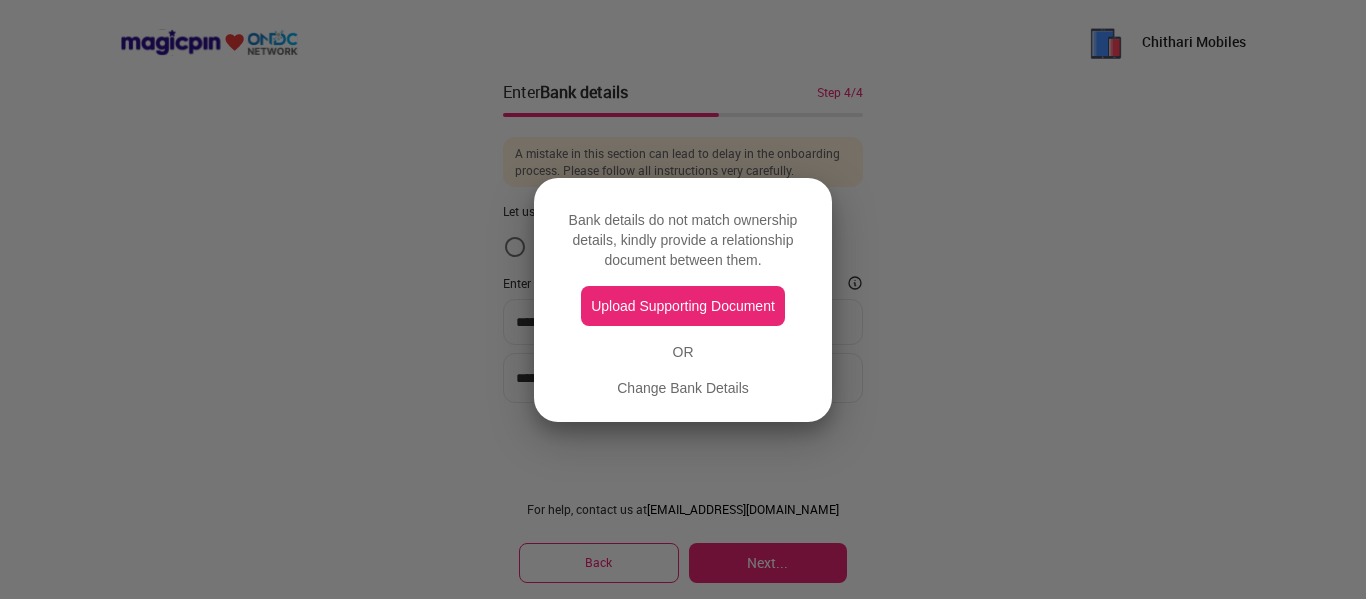 click on "Upload Supporting Document" at bounding box center [683, 306] 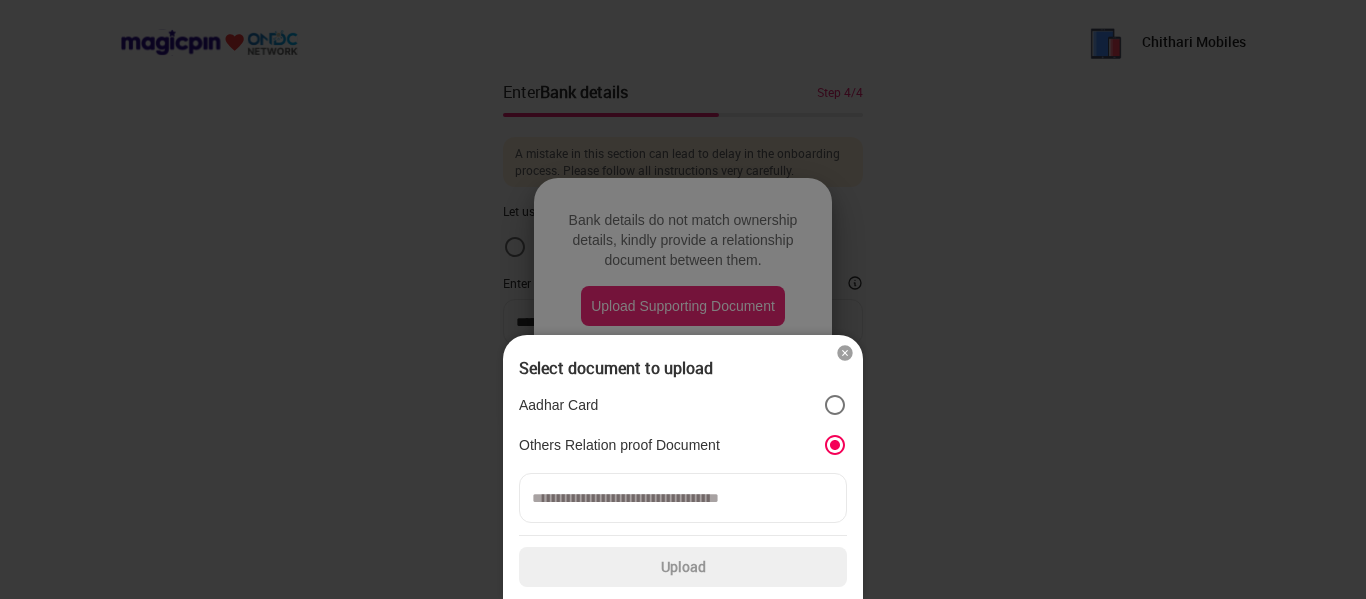 click at bounding box center [683, 498] 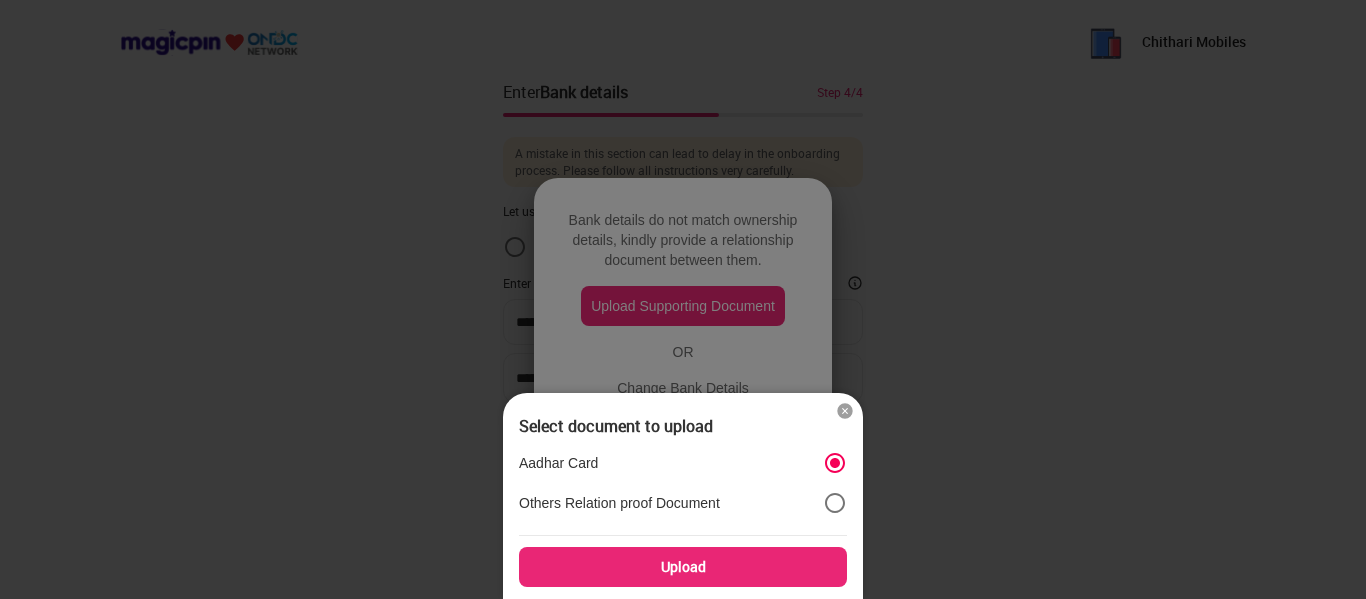 click on "Upload" at bounding box center (683, 567) 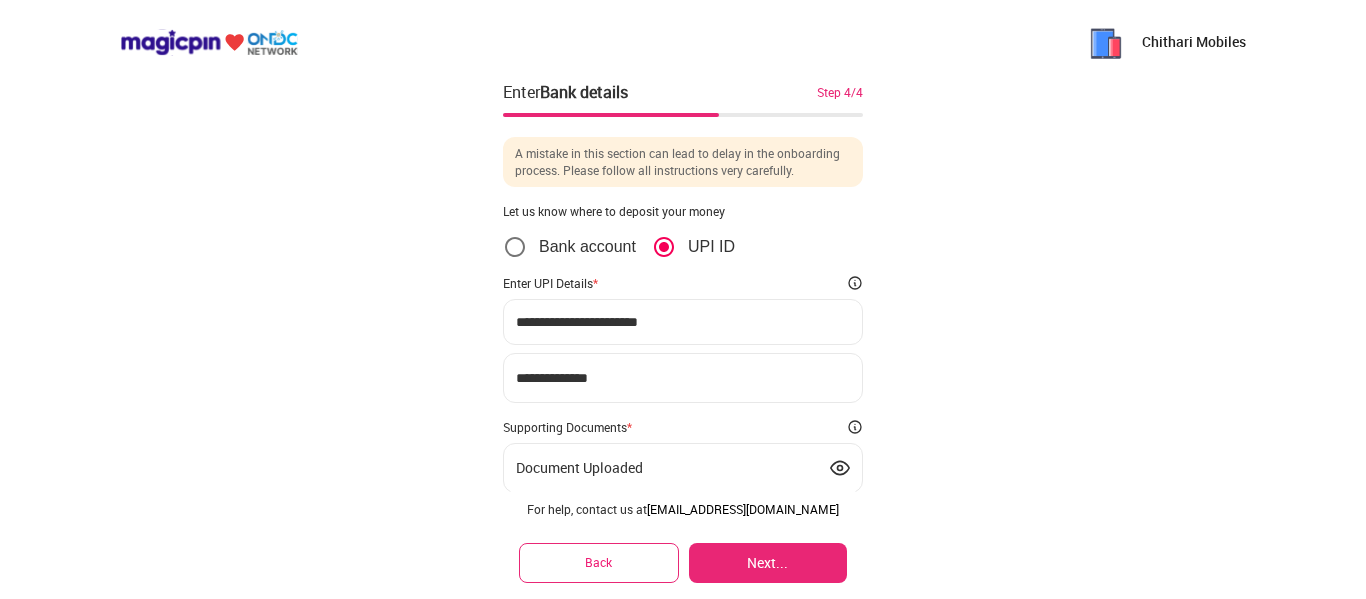 click on "Next..." at bounding box center (768, 563) 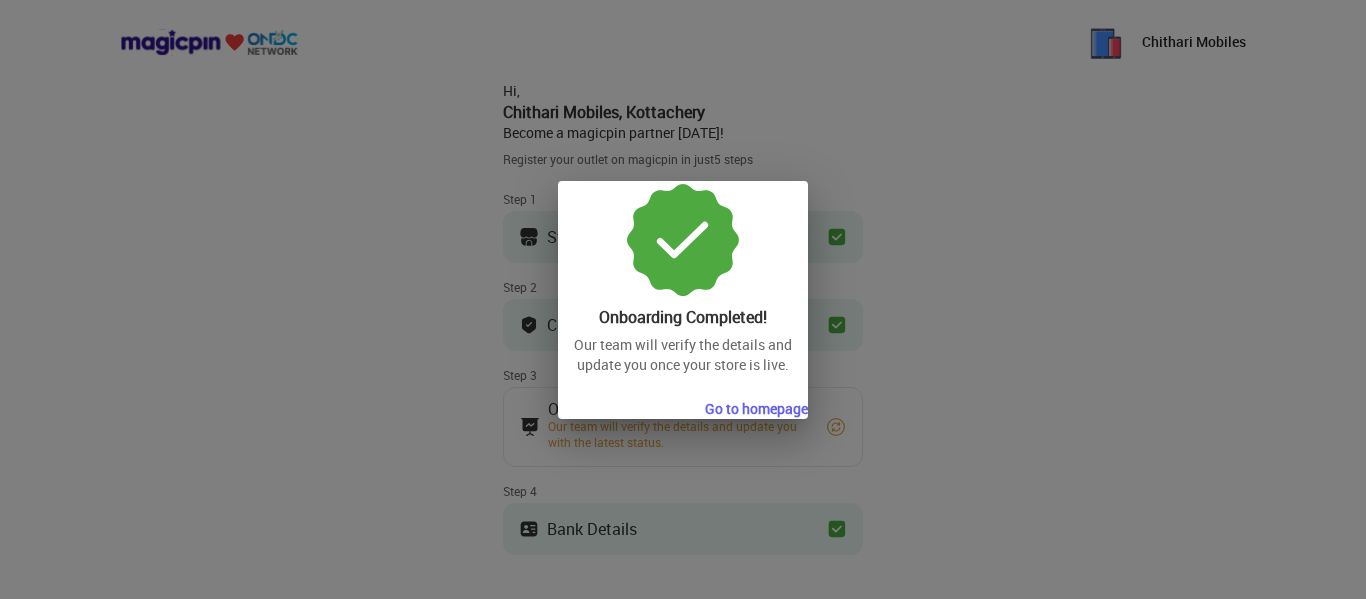 click at bounding box center (683, 299) 